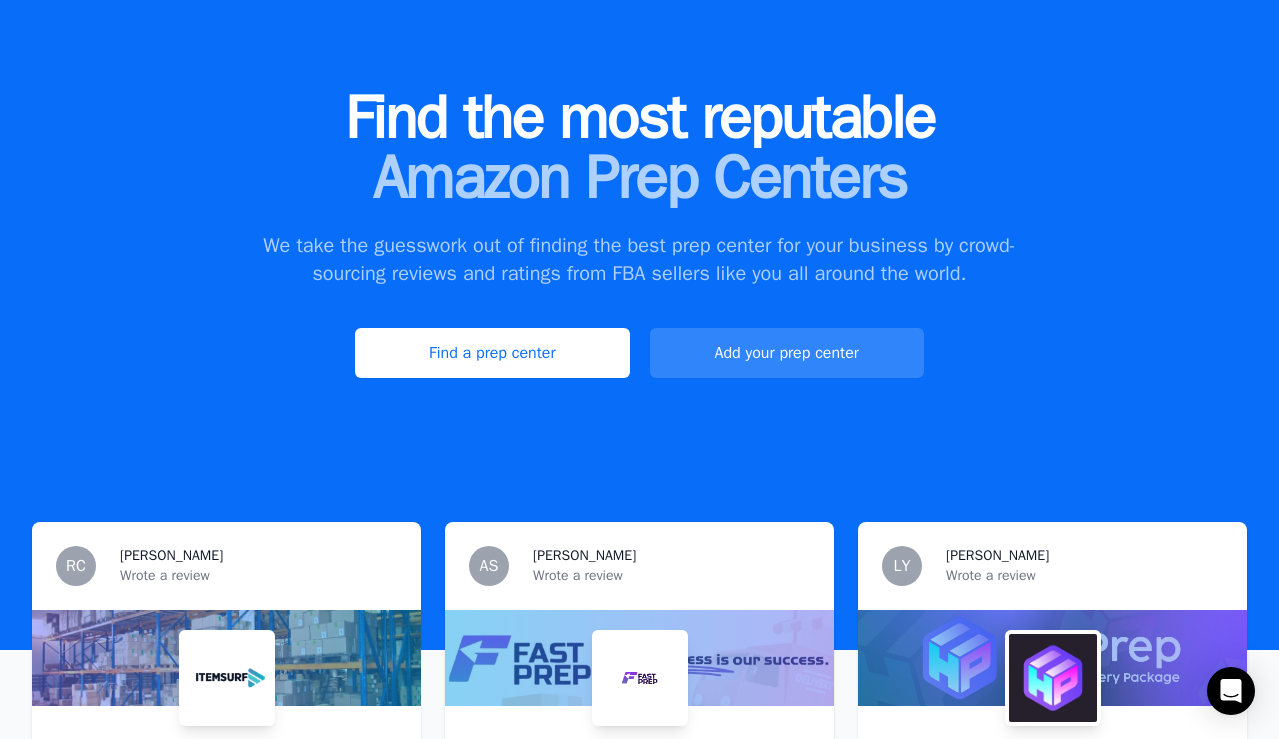 scroll, scrollTop: 160, scrollLeft: 0, axis: vertical 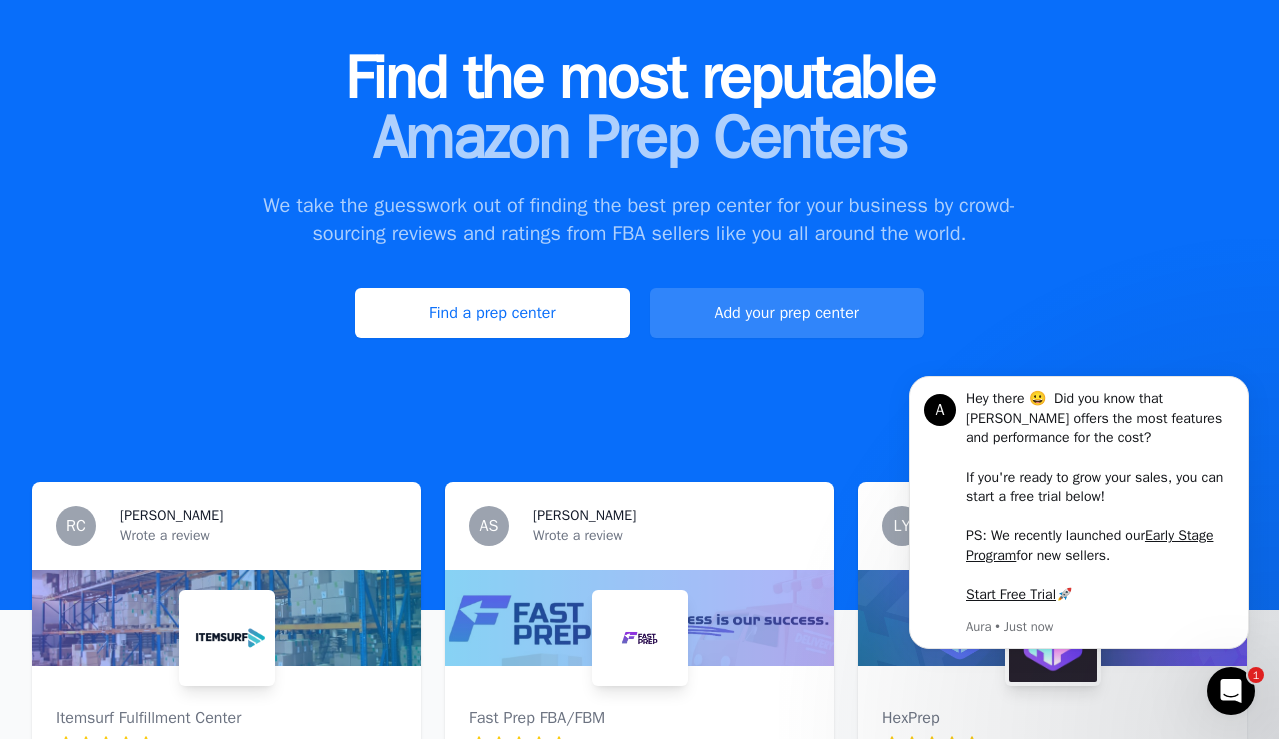 click on "Find a prep center Add your prep center" at bounding box center [639, 313] 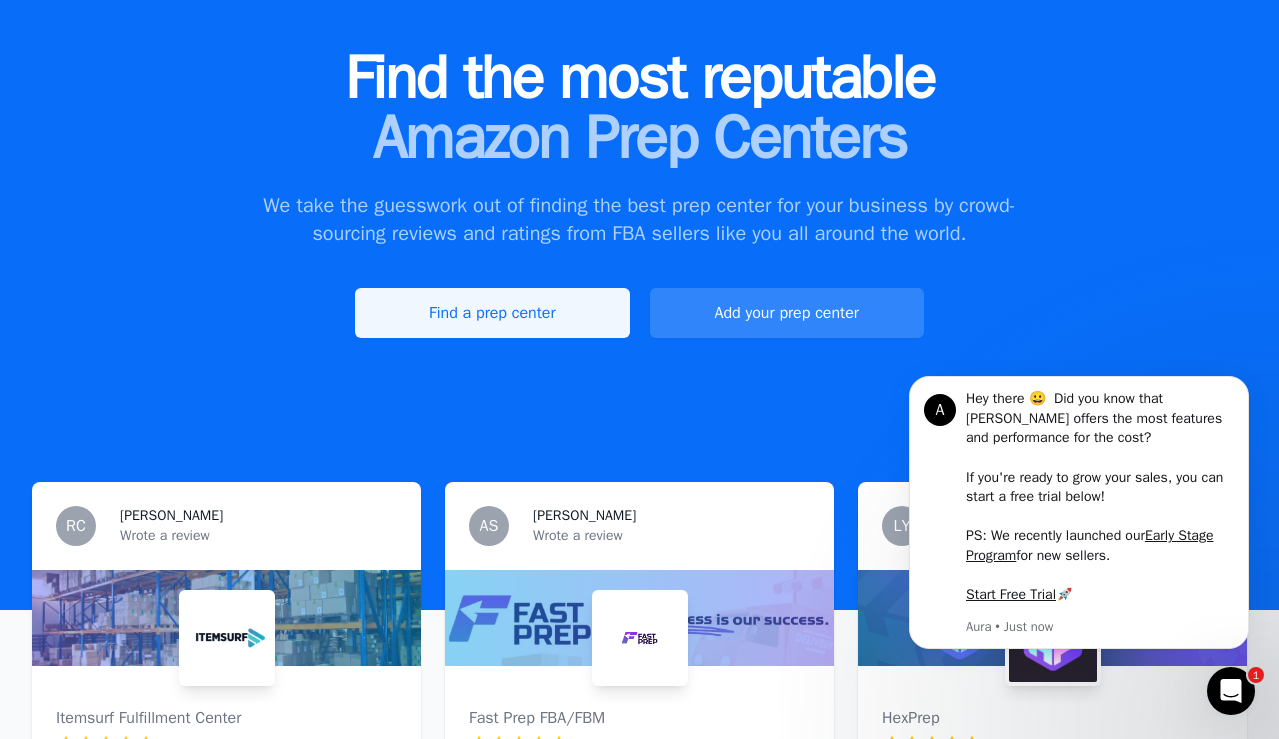 click on "Find a prep center" at bounding box center [492, 313] 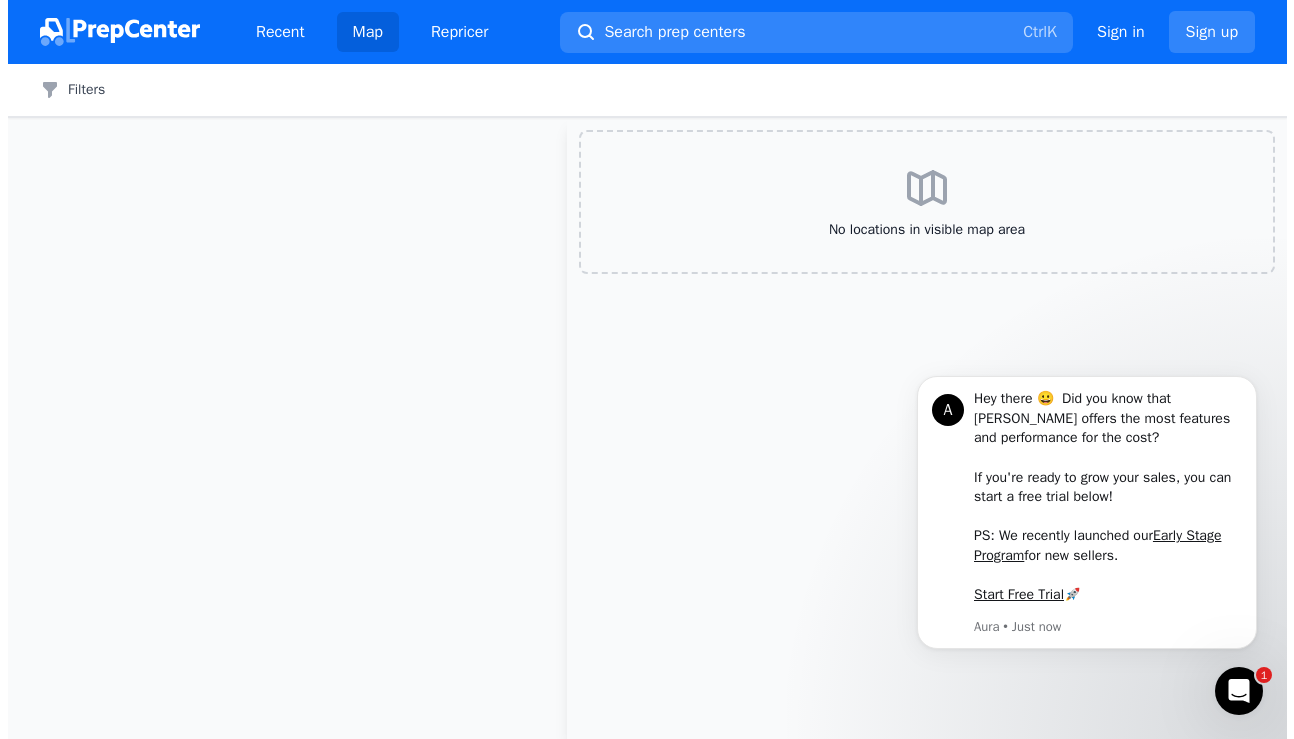 scroll, scrollTop: 0, scrollLeft: 0, axis: both 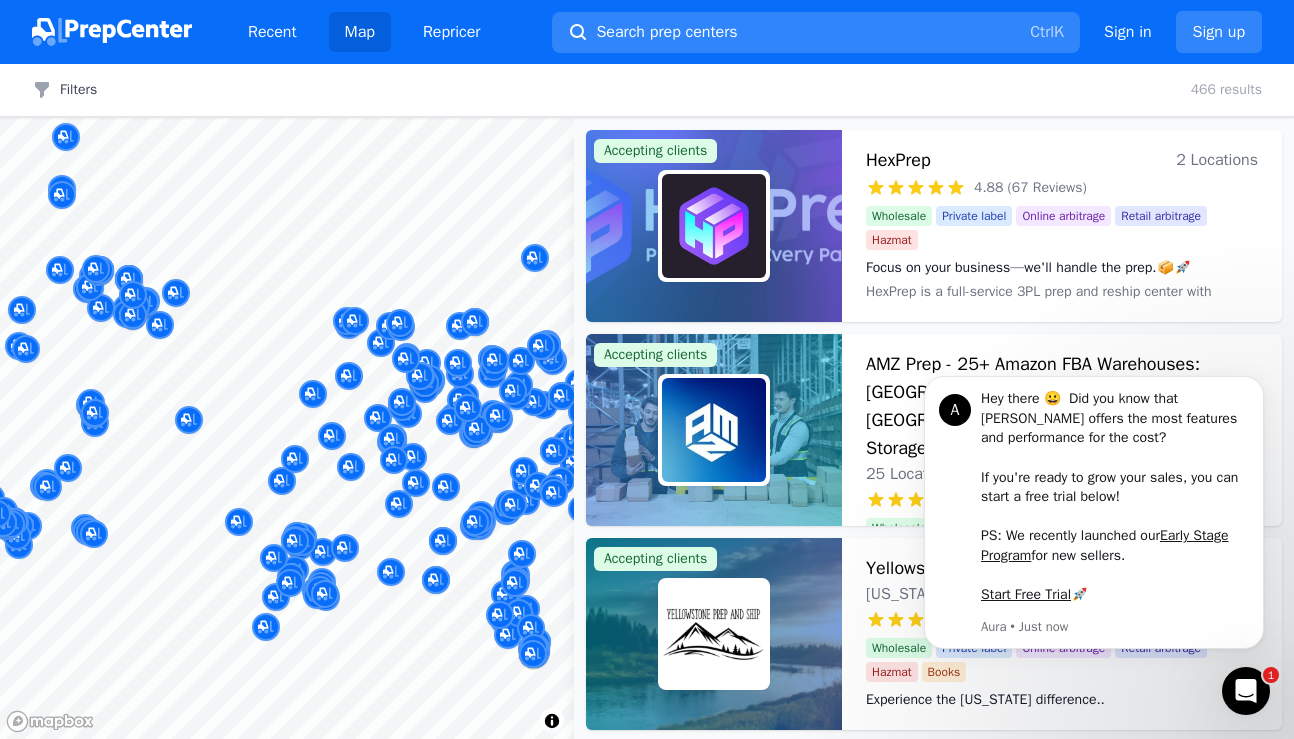 click 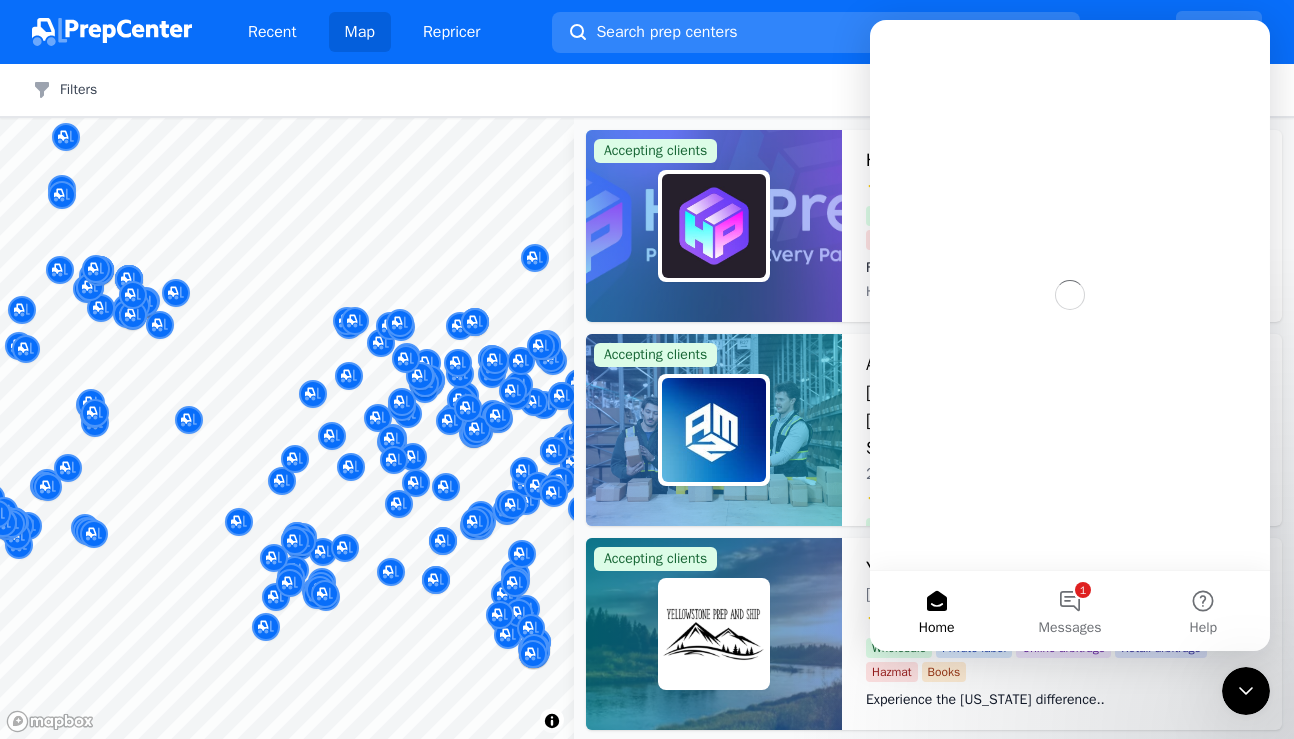 scroll, scrollTop: 0, scrollLeft: 0, axis: both 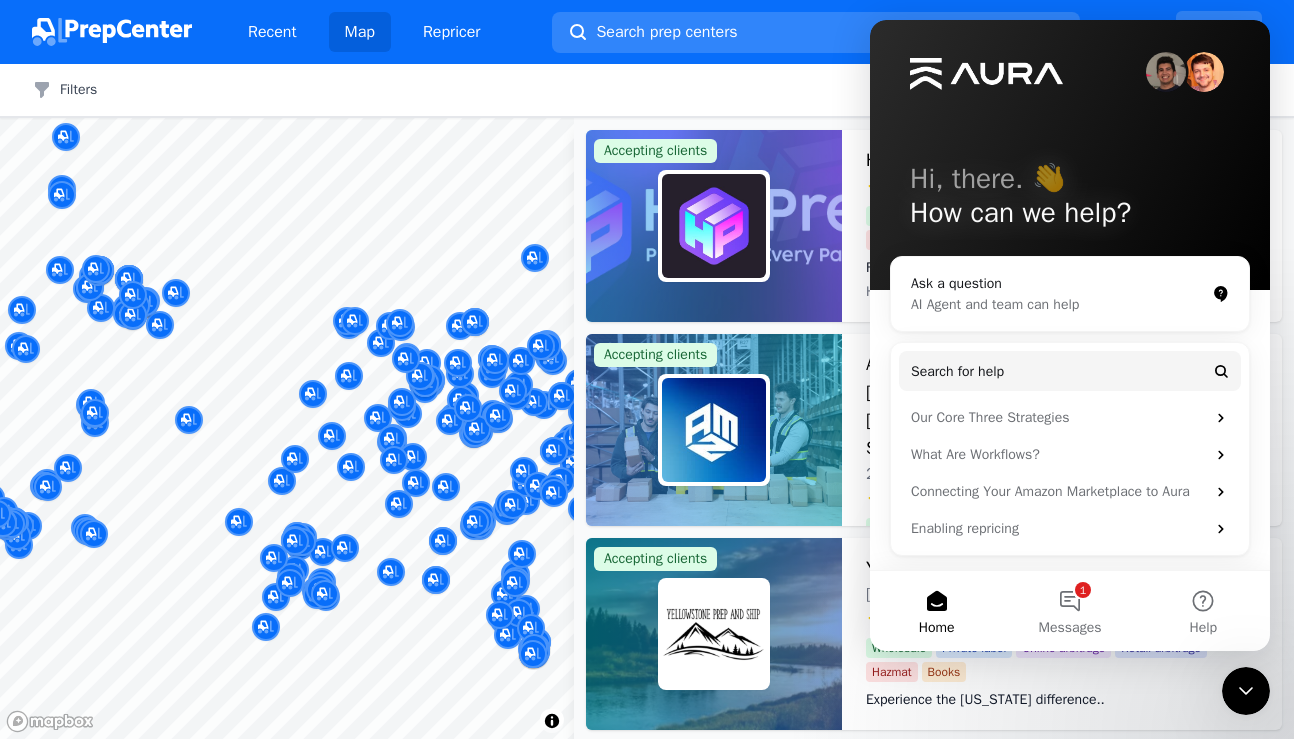click 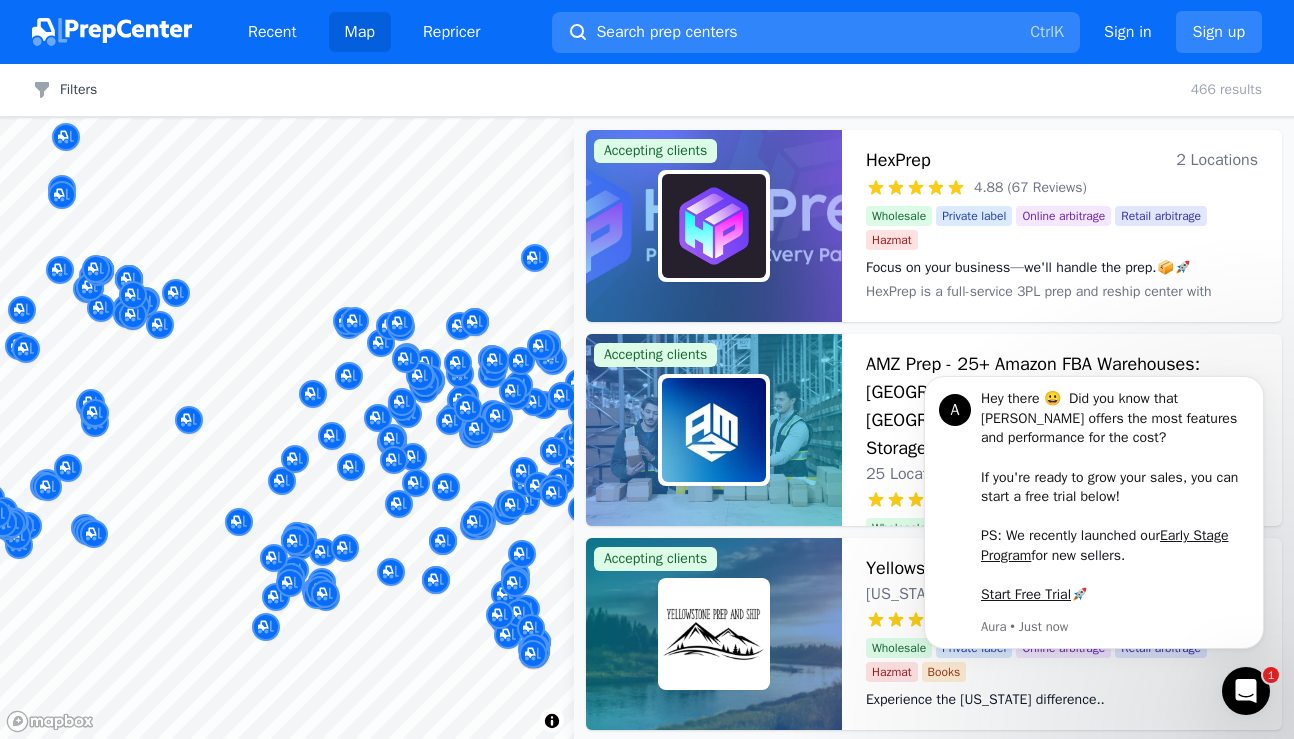 scroll, scrollTop: 0, scrollLeft: 0, axis: both 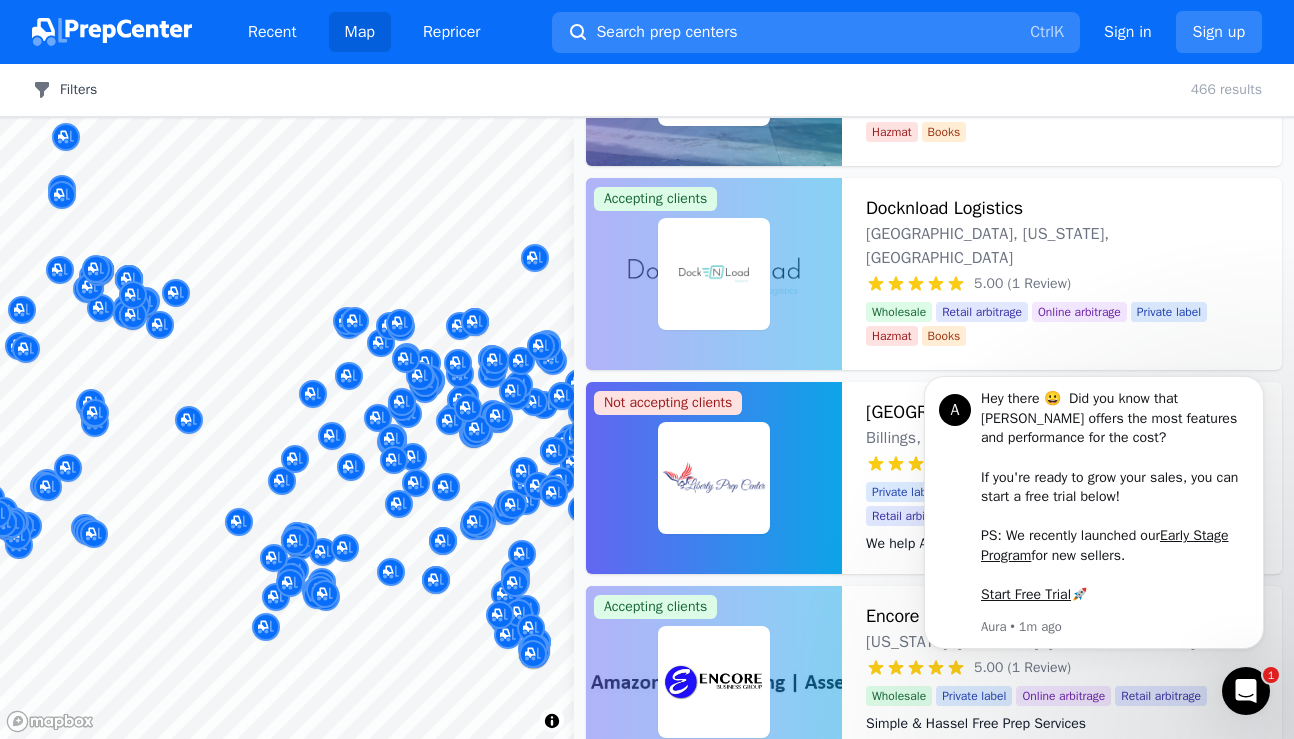 click on "Filters" at bounding box center [64, 90] 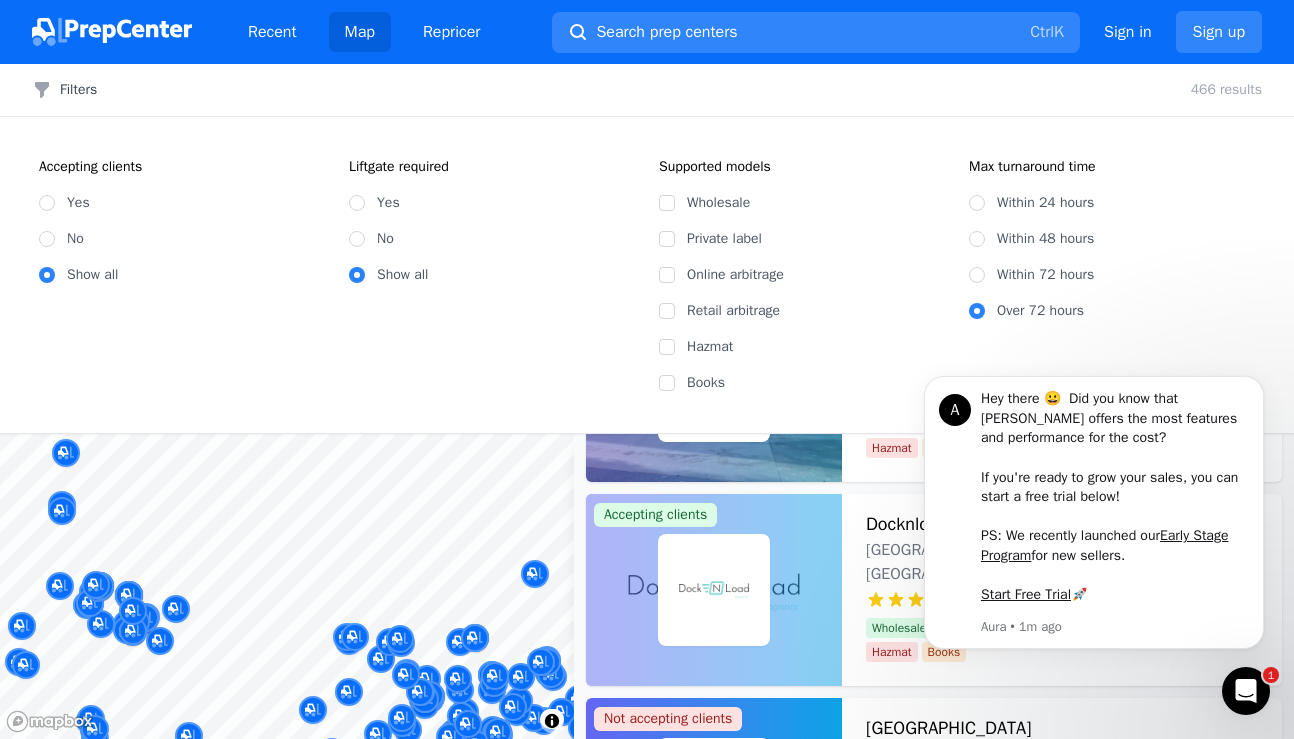 click on "Dispatch Fulfillment LLC [PERSON_NAME], [GEOGRAPHIC_DATA], [GEOGRAPHIC_DATA] 5.00 (18 Reviews)" at bounding box center (544, 323) 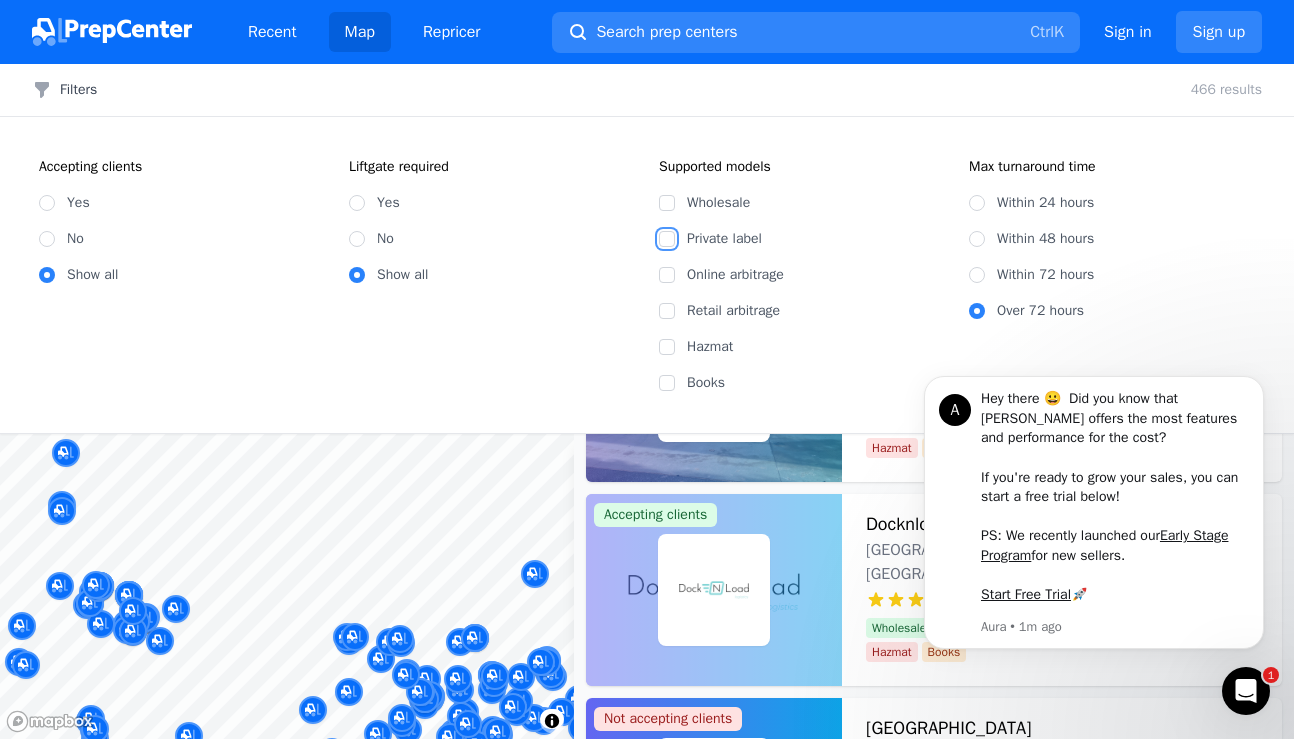 click on "Private label" at bounding box center [667, 239] 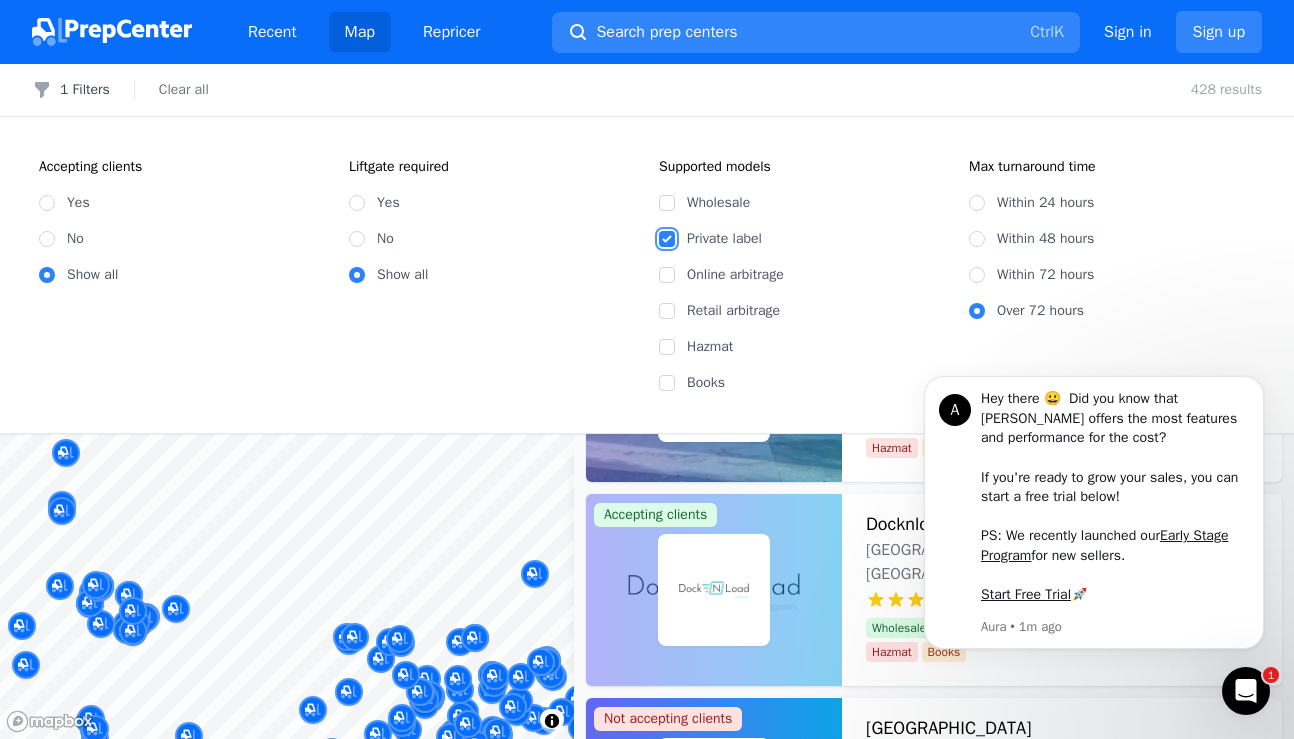 click on "Private label" at bounding box center (667, 239) 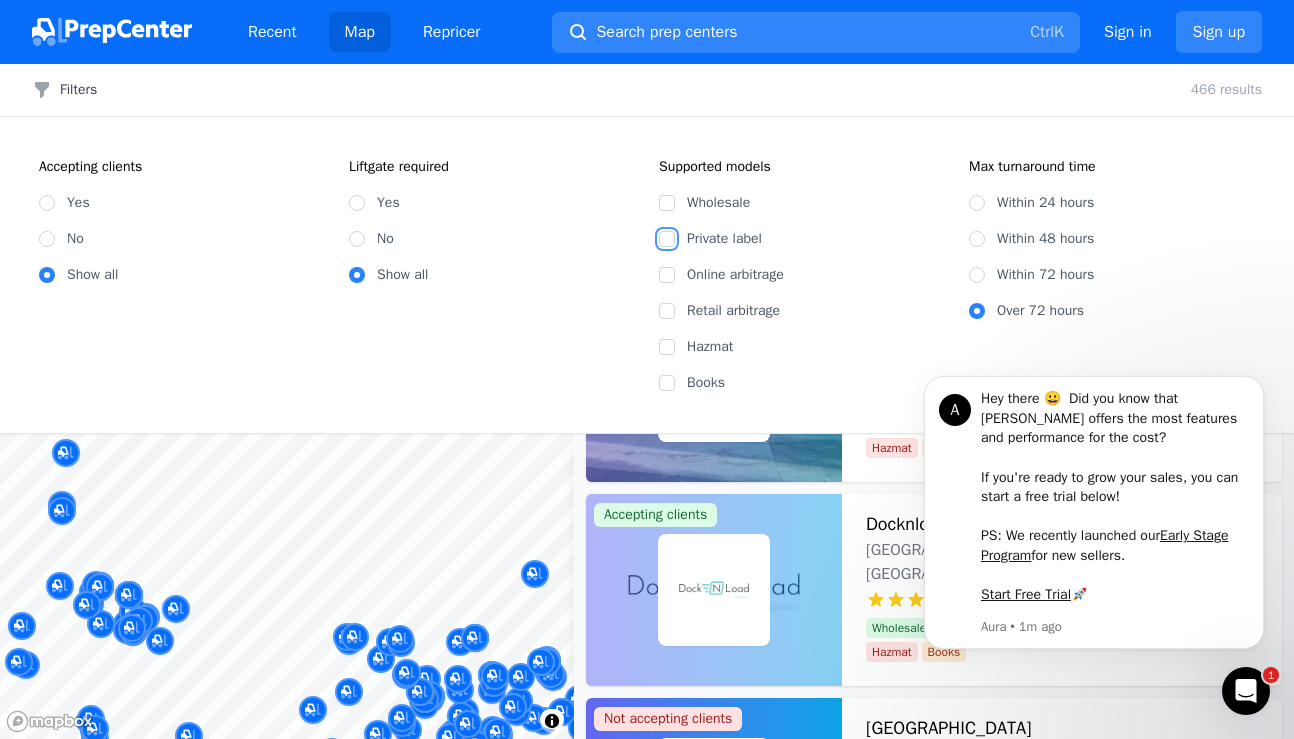 click on "Private label" at bounding box center (667, 239) 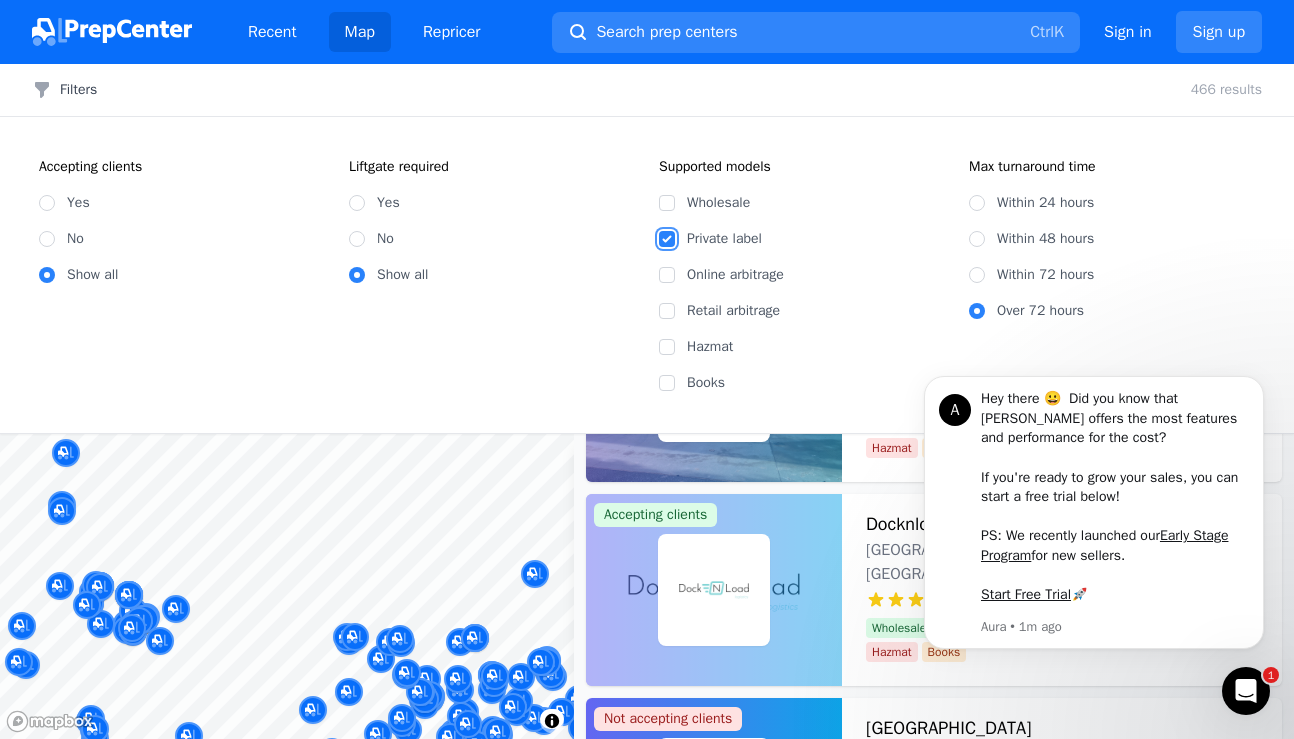 checkbox on "true" 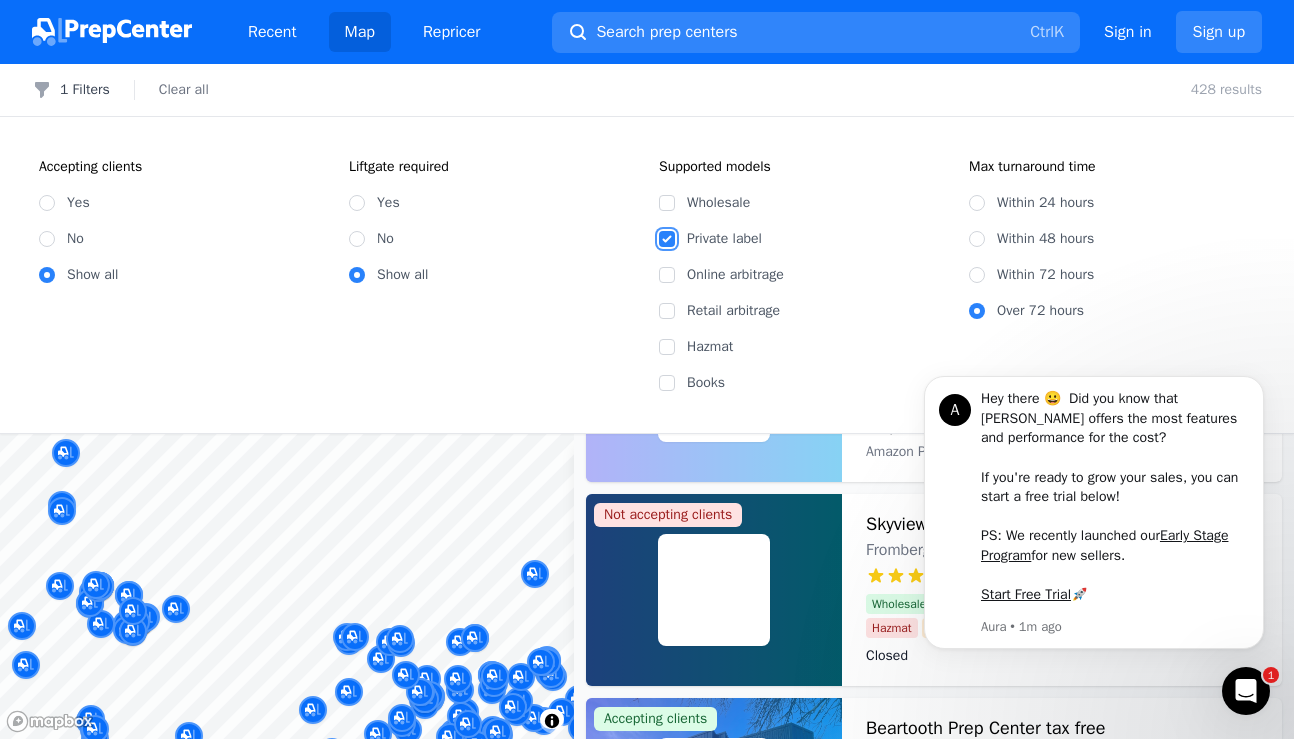 scroll, scrollTop: 21996, scrollLeft: 0, axis: vertical 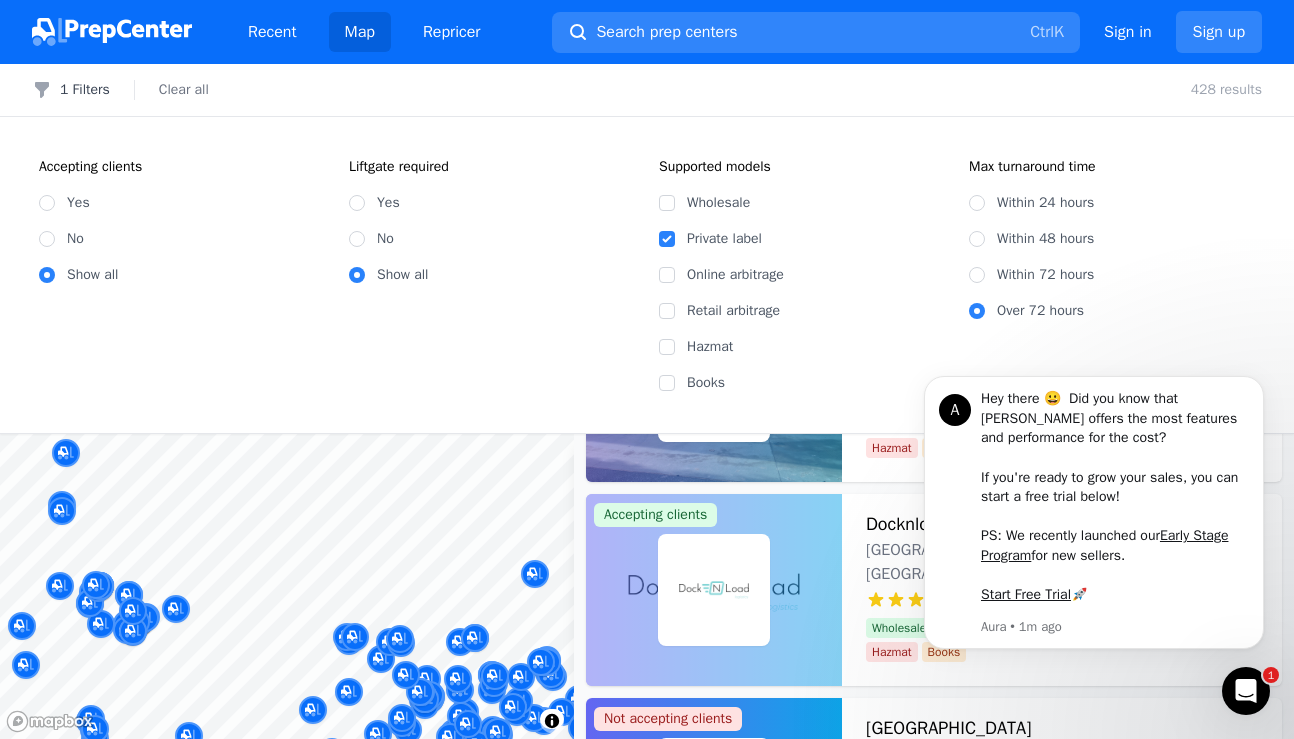 click on "Dispatch Fulfillment LLC [PERSON_NAME], [GEOGRAPHIC_DATA], [GEOGRAPHIC_DATA] 5.00 (18 Reviews)" at bounding box center [544, 323] 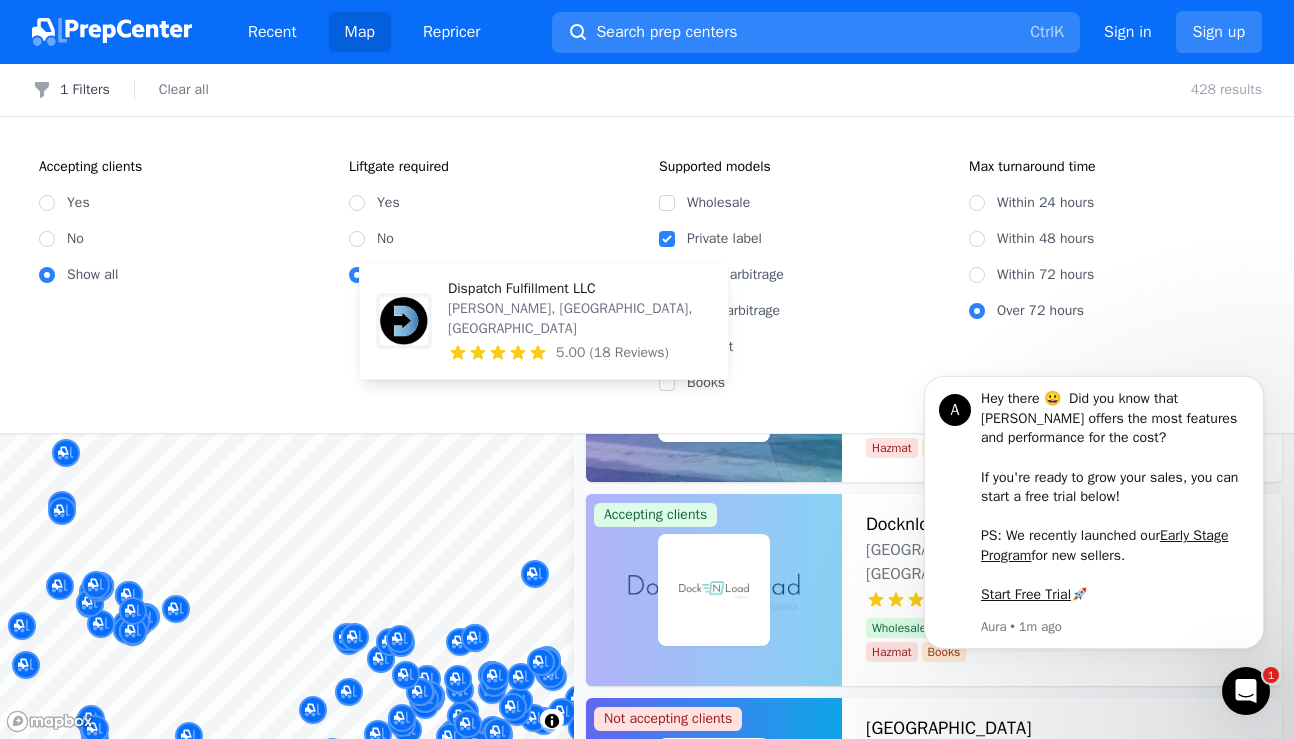 click on "Dispatch Fulfillment LLC [PERSON_NAME], [GEOGRAPHIC_DATA], [GEOGRAPHIC_DATA] 5.00 (18 Reviews)" at bounding box center [544, 321] 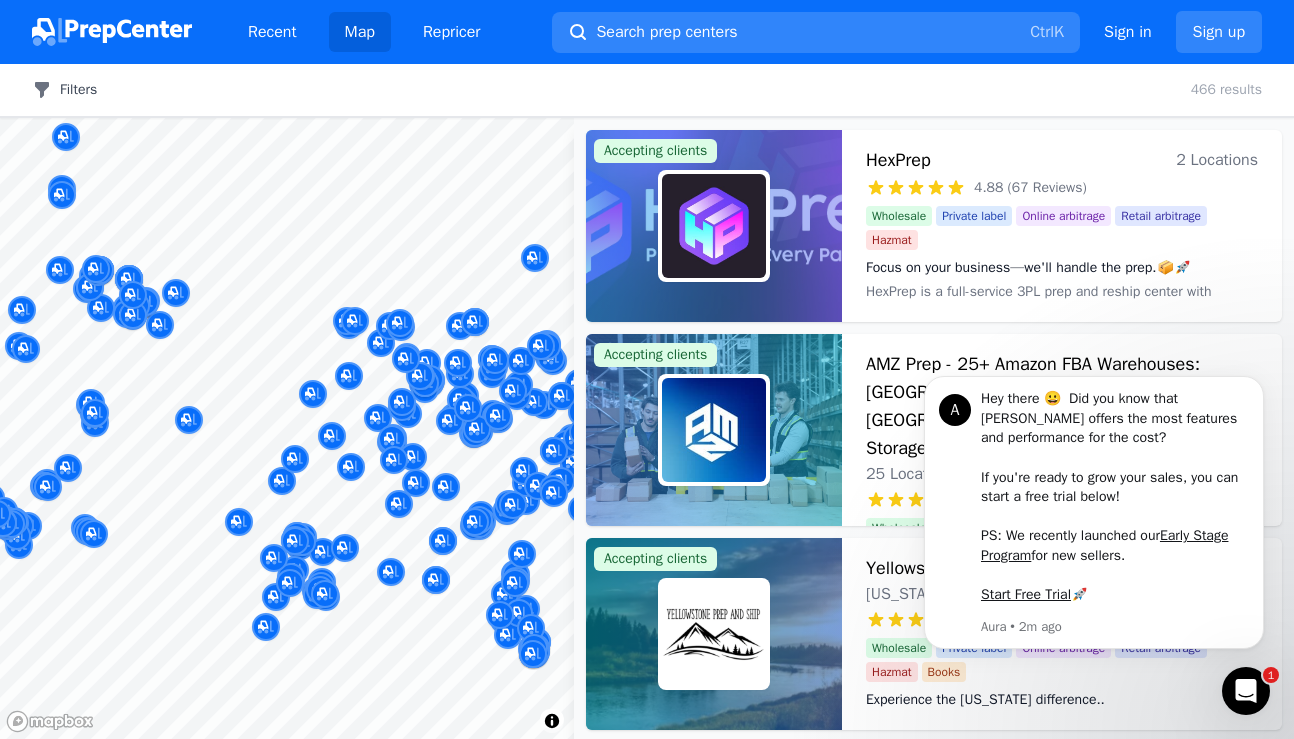 click on "Filters" at bounding box center [64, 90] 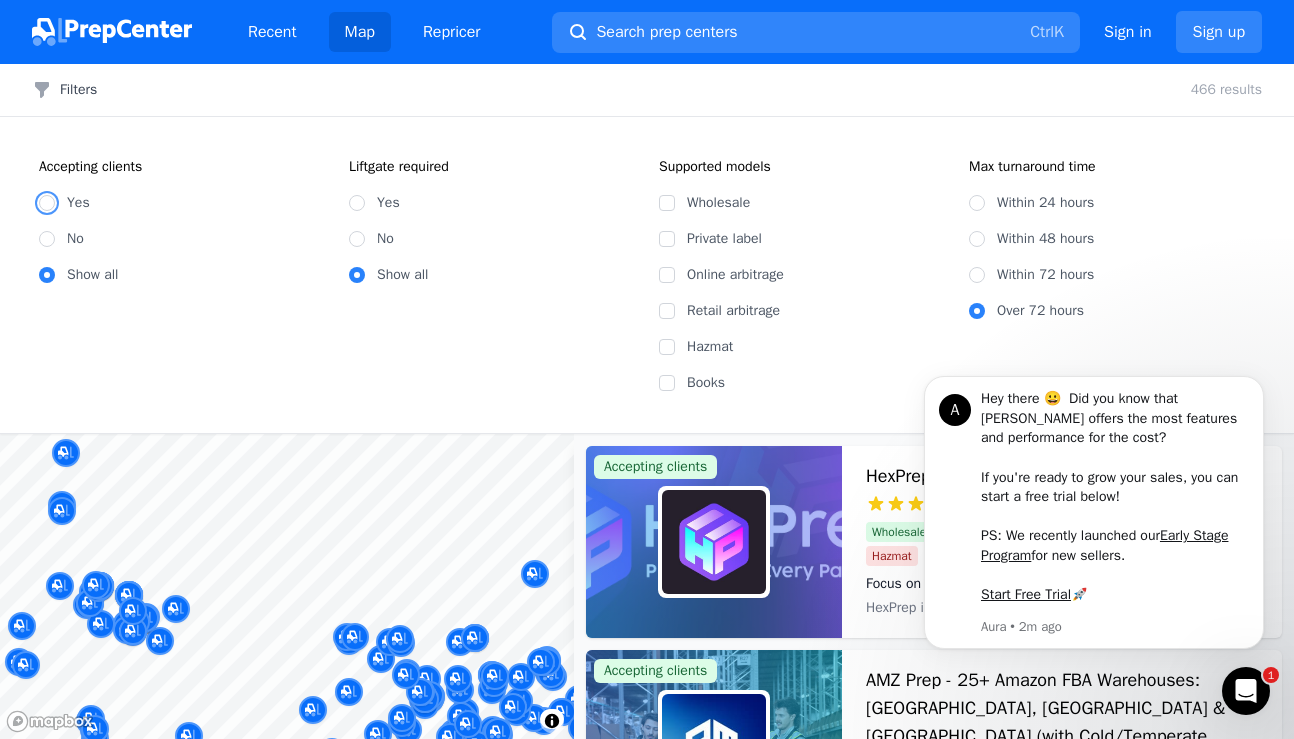 click on "Yes" at bounding box center (47, 203) 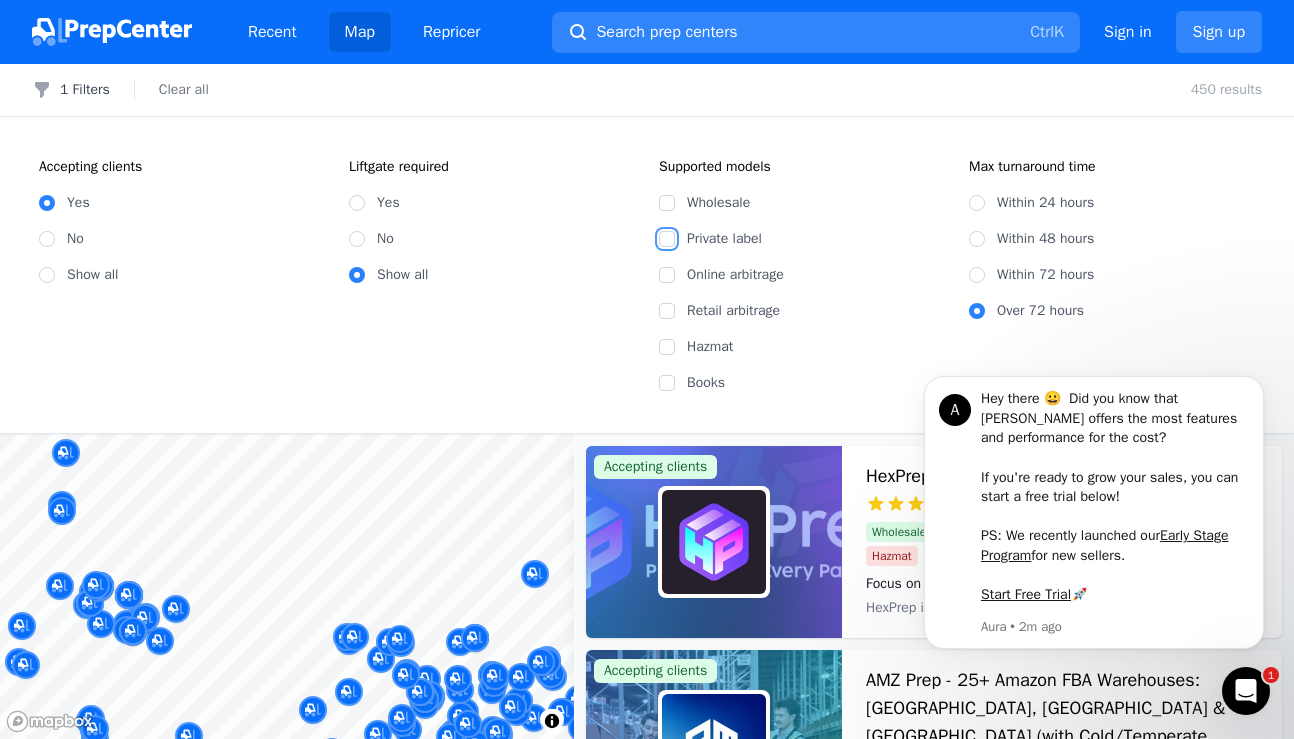 click on "Private label" at bounding box center [667, 239] 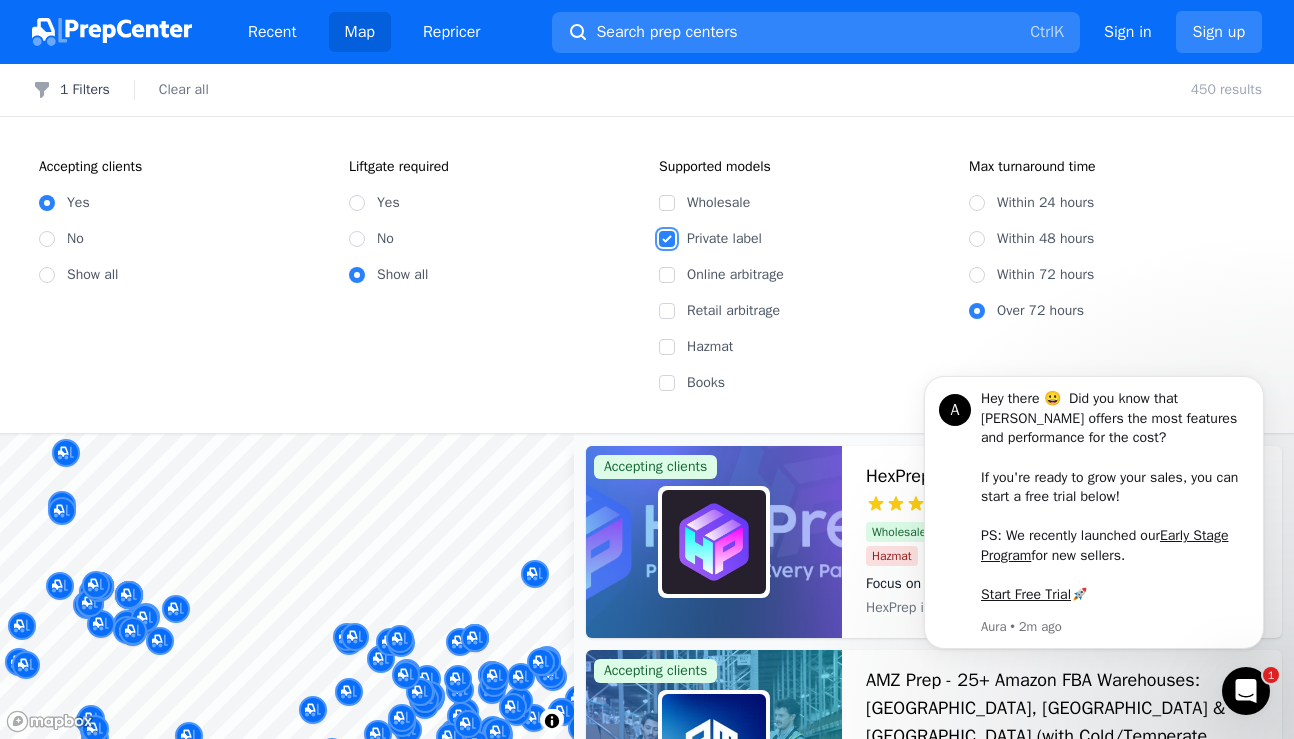 checkbox on "true" 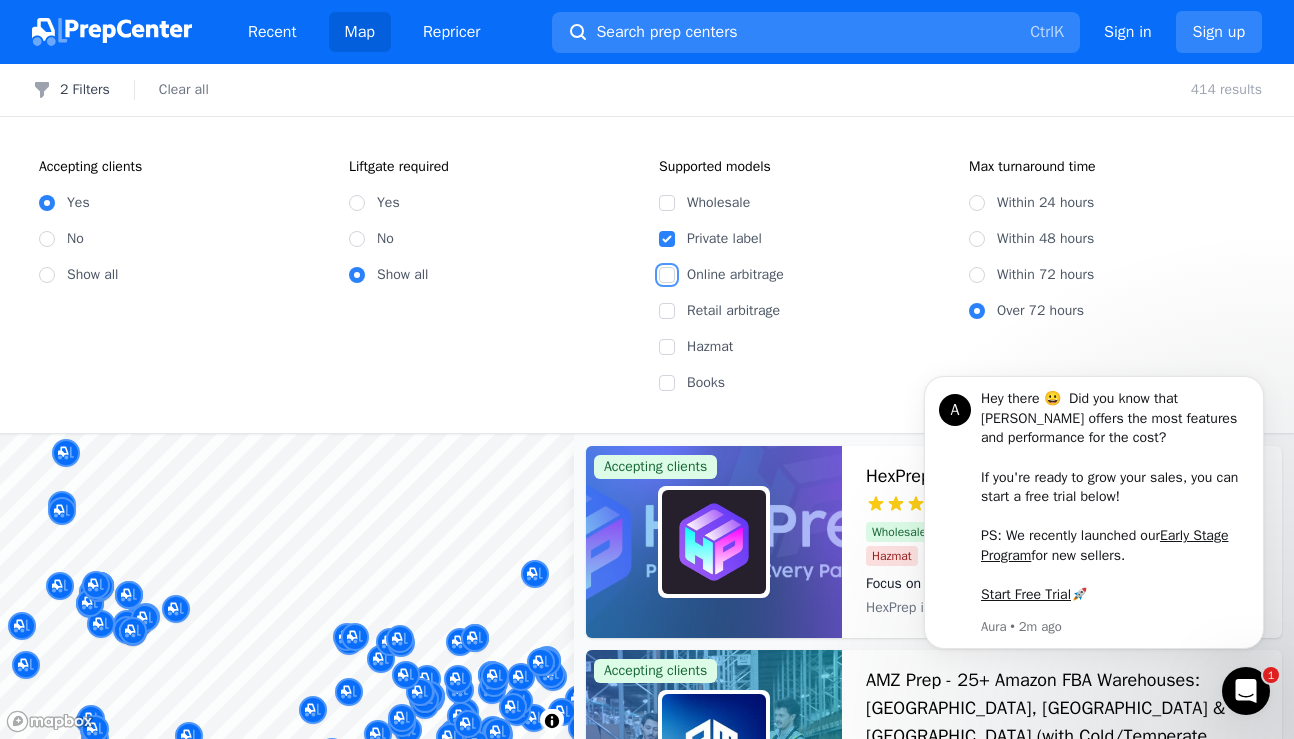 click on "Online arbitrage" at bounding box center [667, 275] 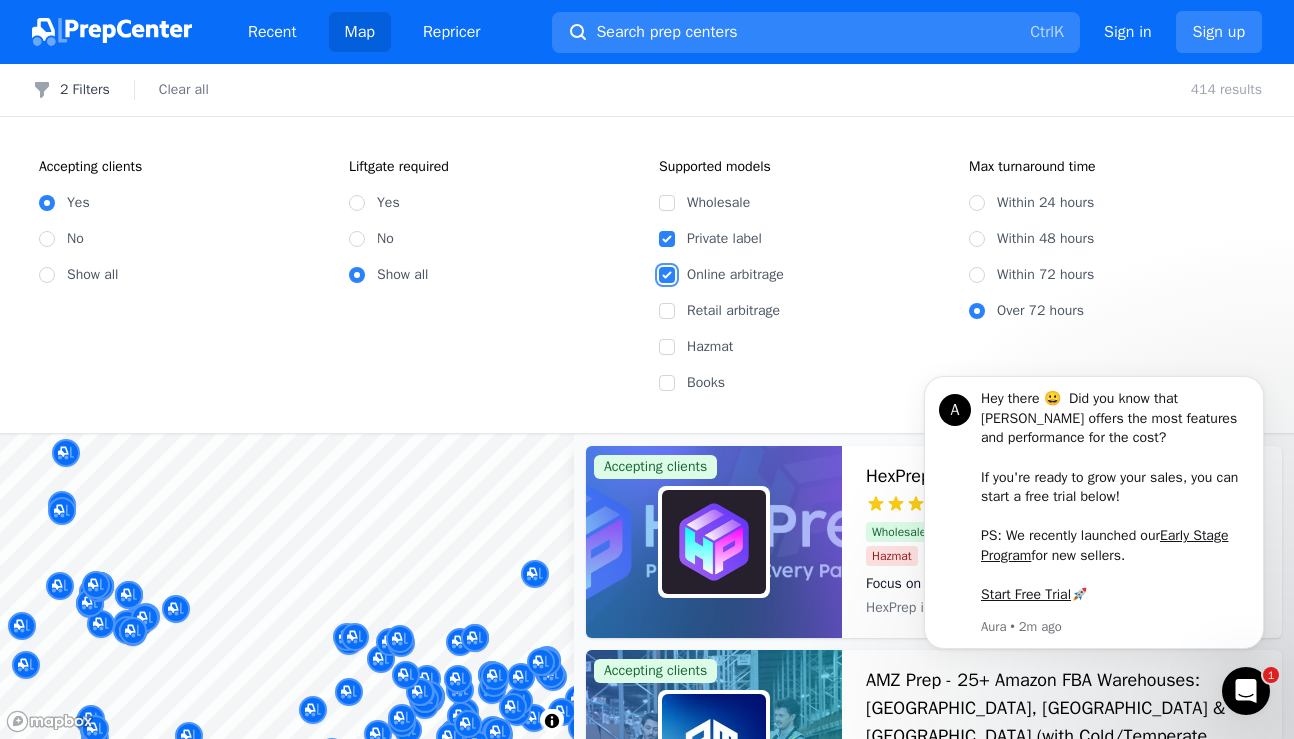 checkbox on "true" 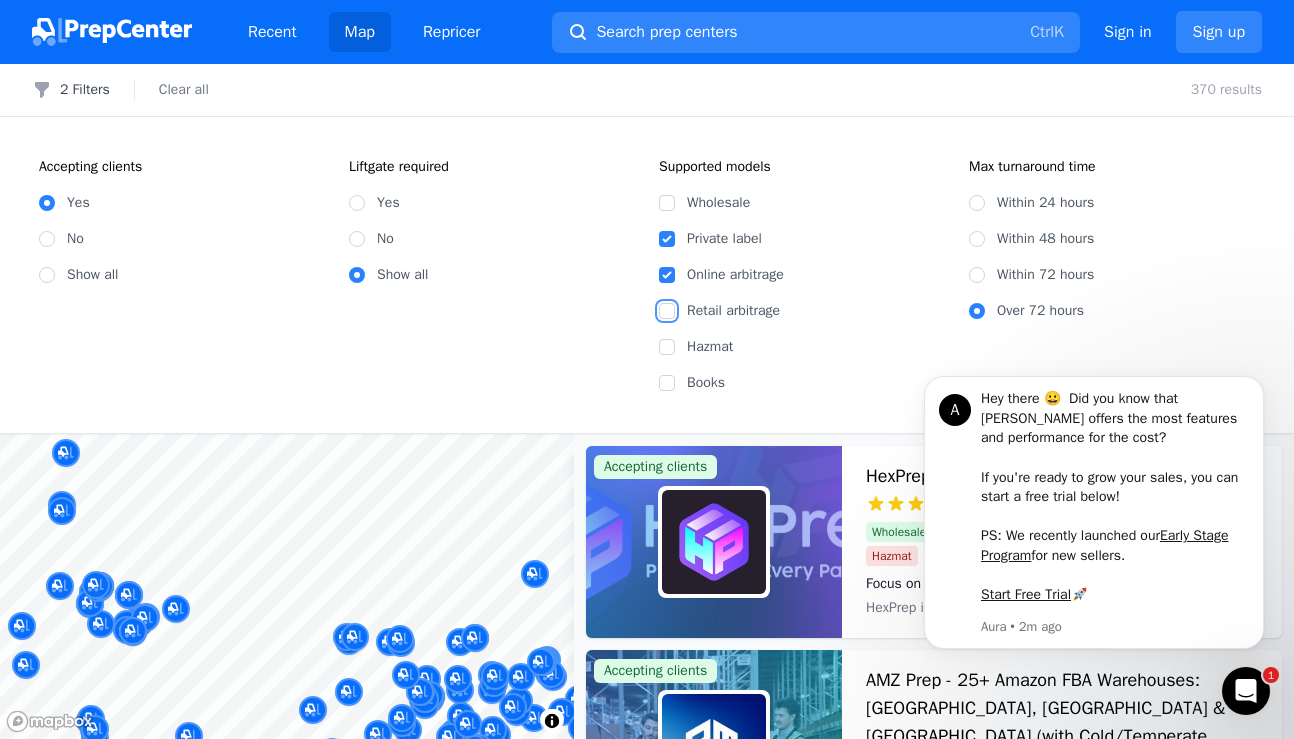 click on "Retail arbitrage" at bounding box center (667, 311) 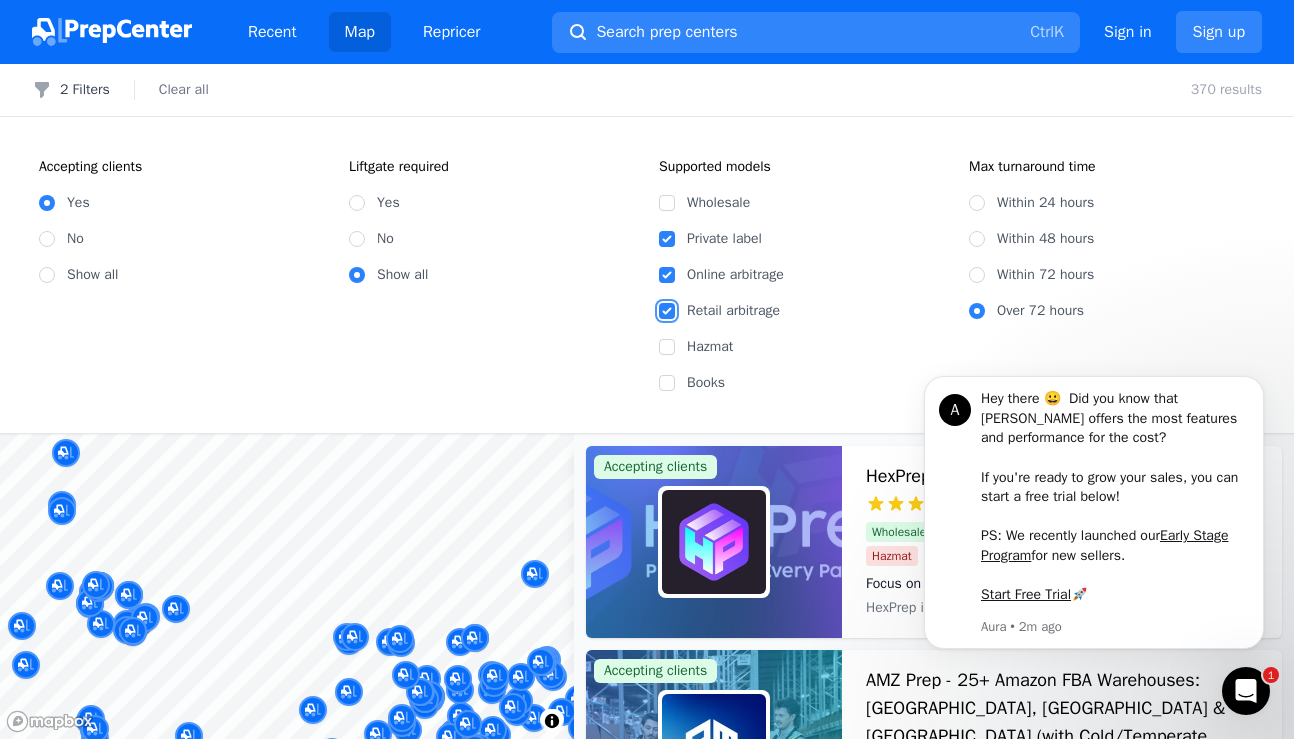checkbox on "true" 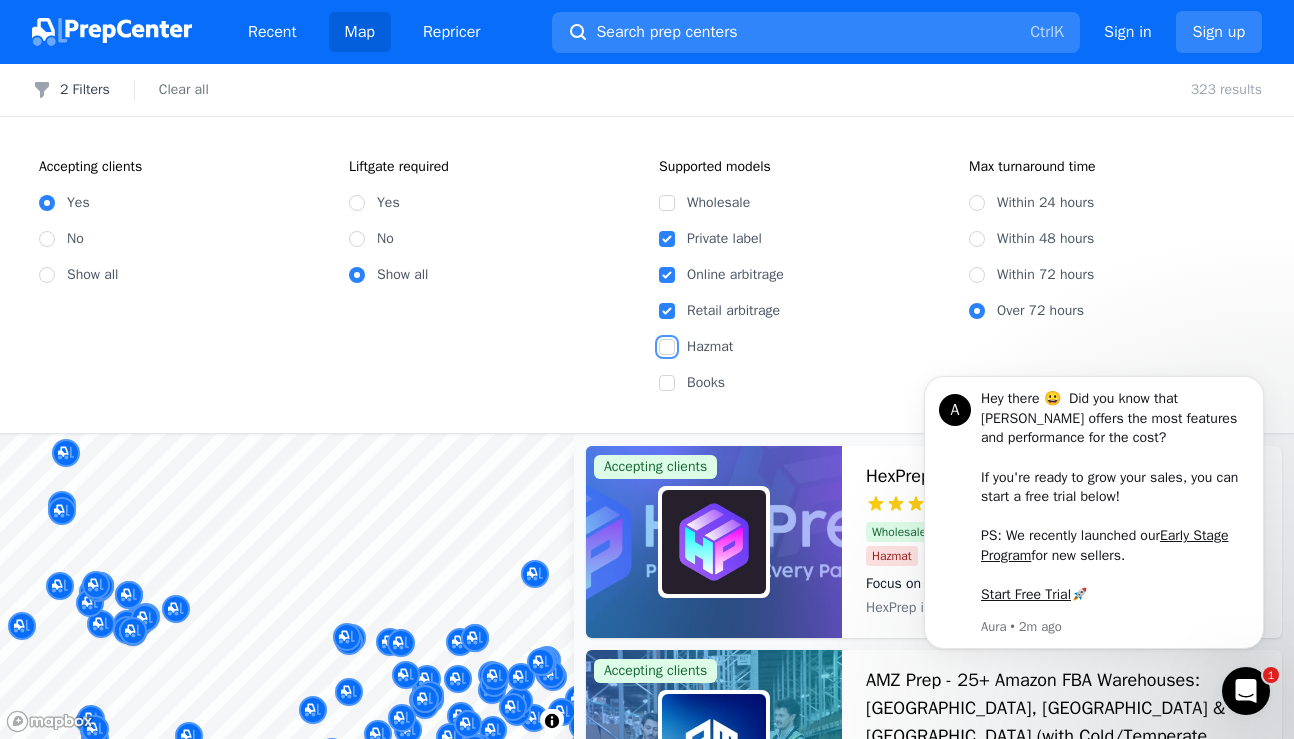 click on "Hazmat" at bounding box center [667, 347] 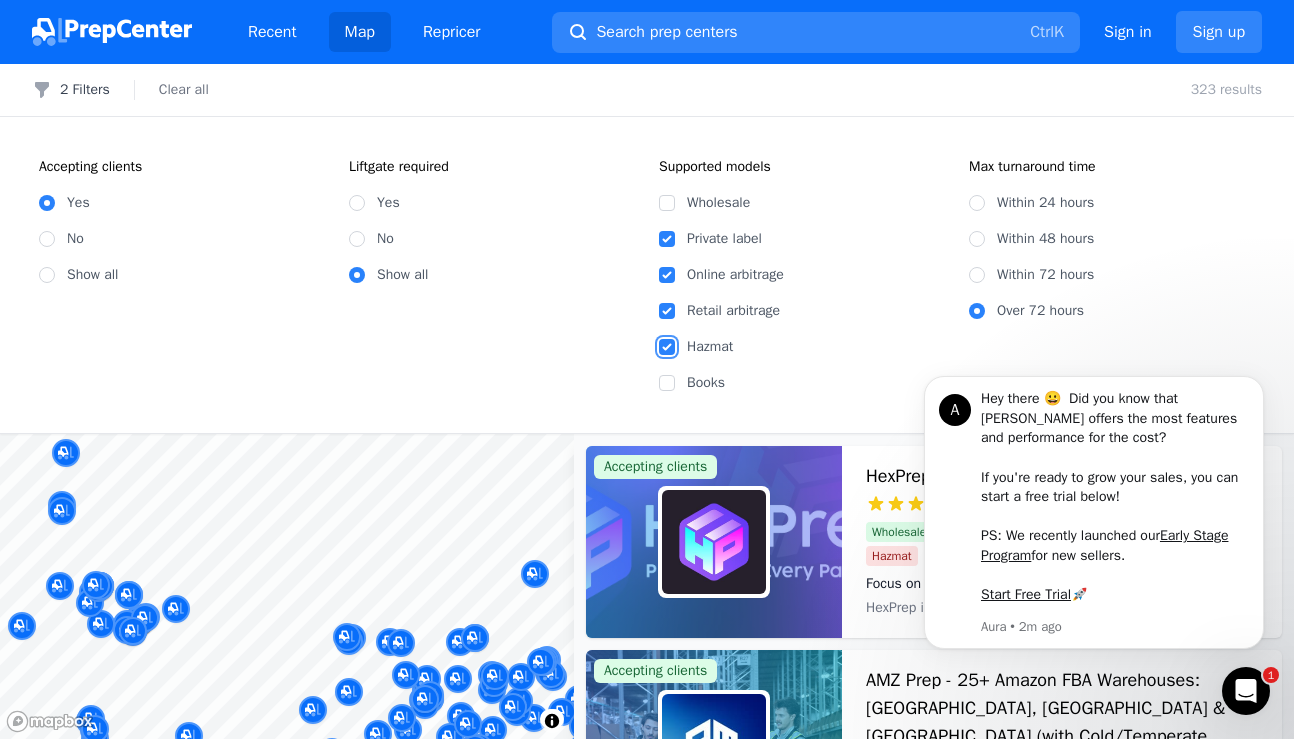 checkbox on "true" 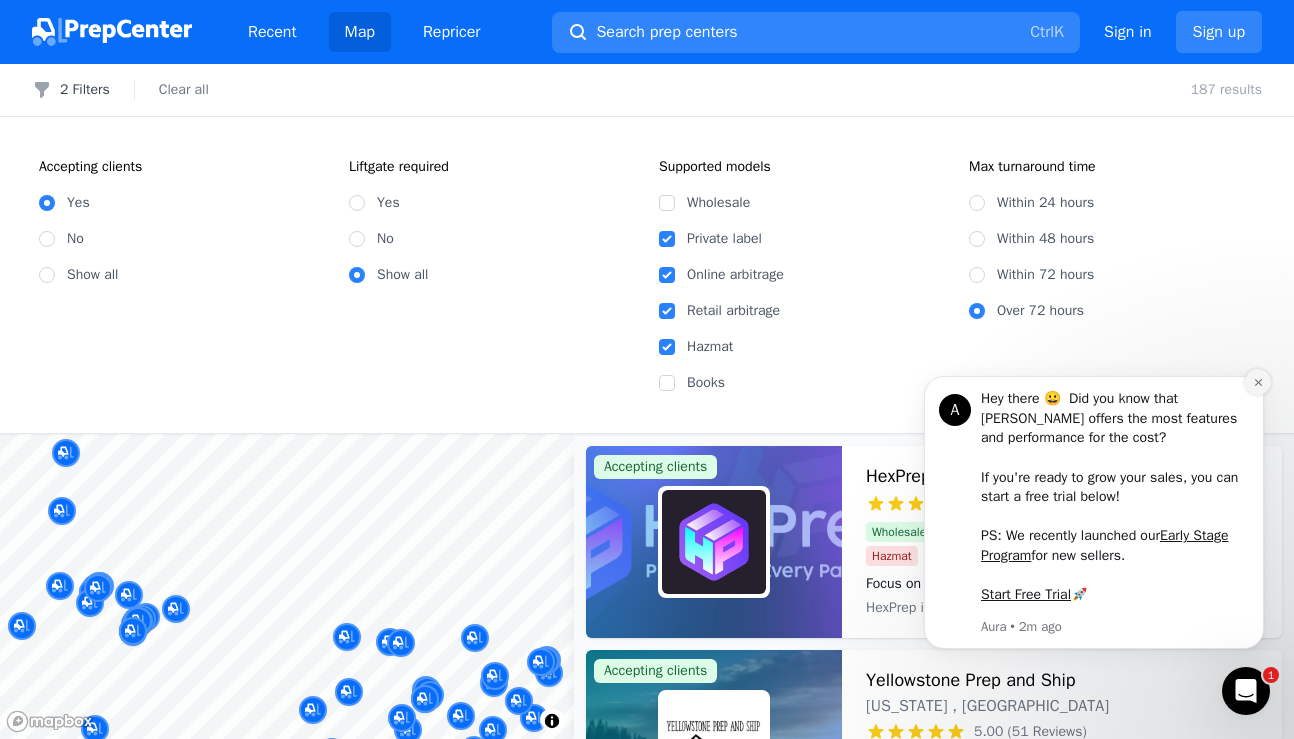 click 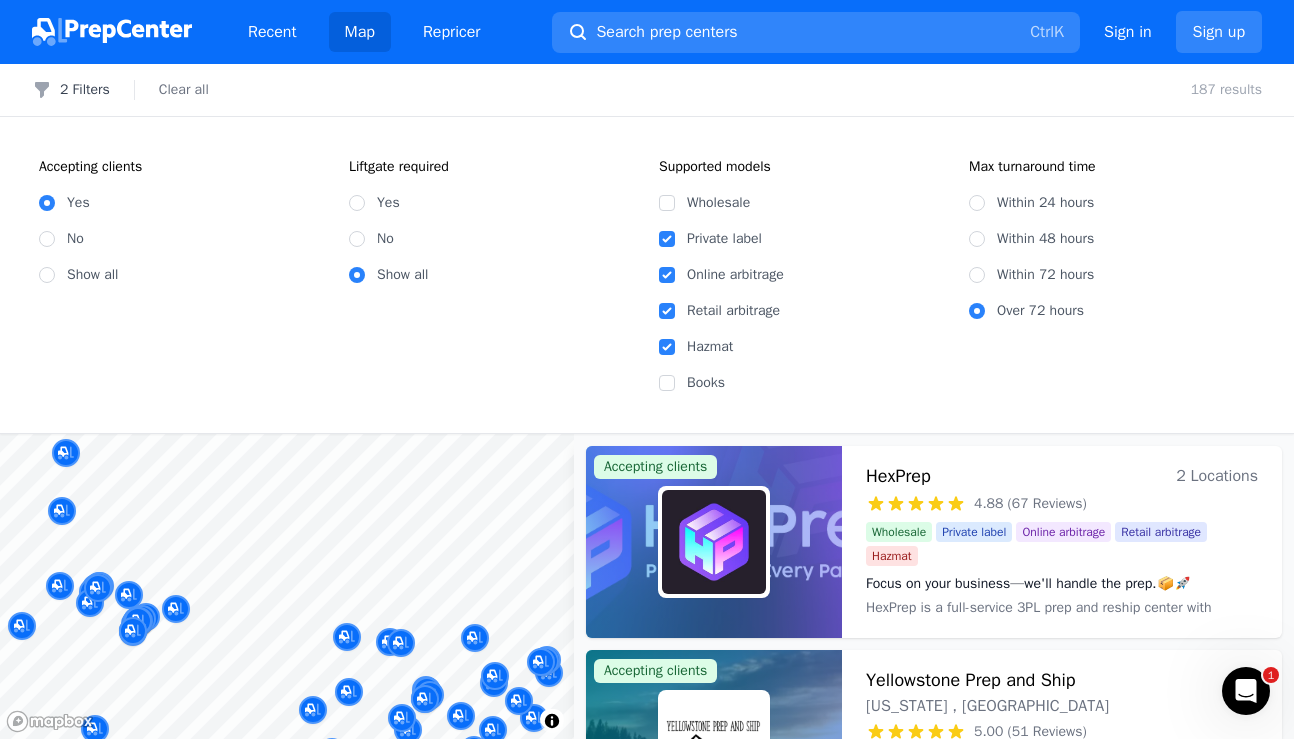 click on "Max turnaround time Within 24 hours Within 48 hours Within 72 hours Over 72 hours" at bounding box center [1112, 275] 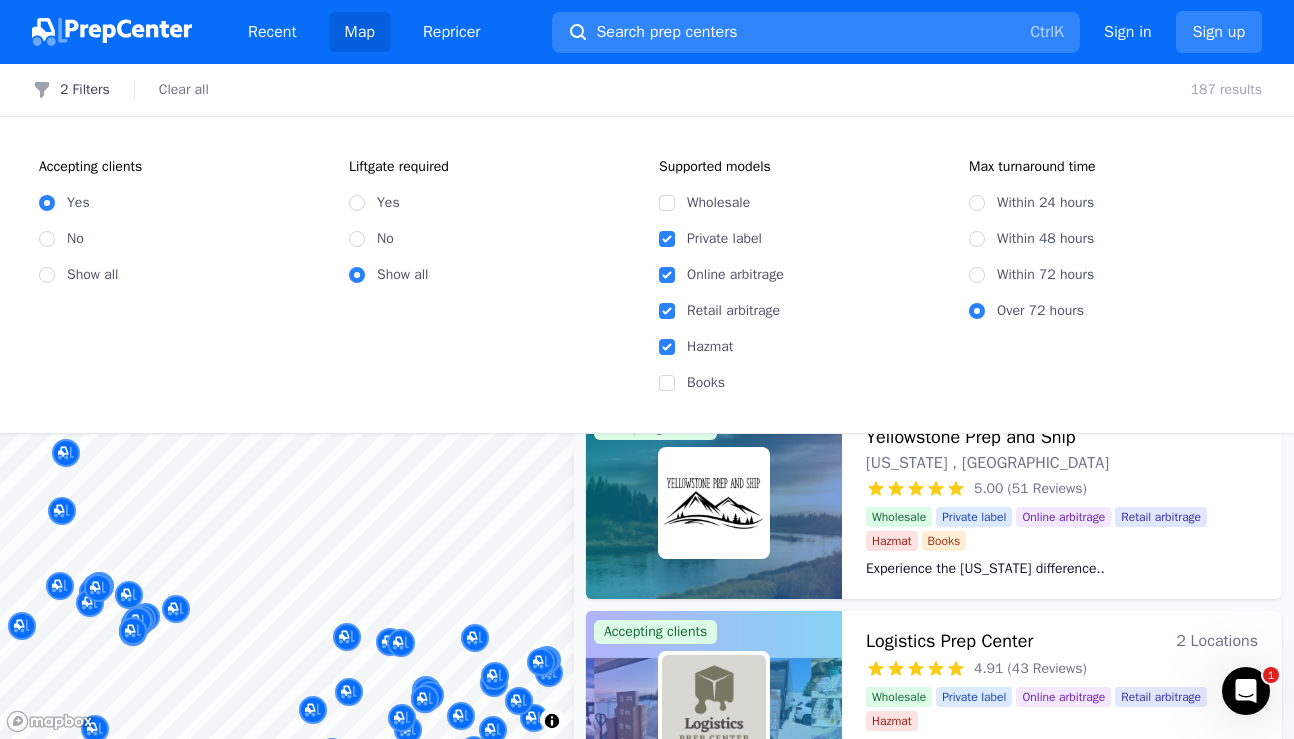 scroll, scrollTop: 266, scrollLeft: 0, axis: vertical 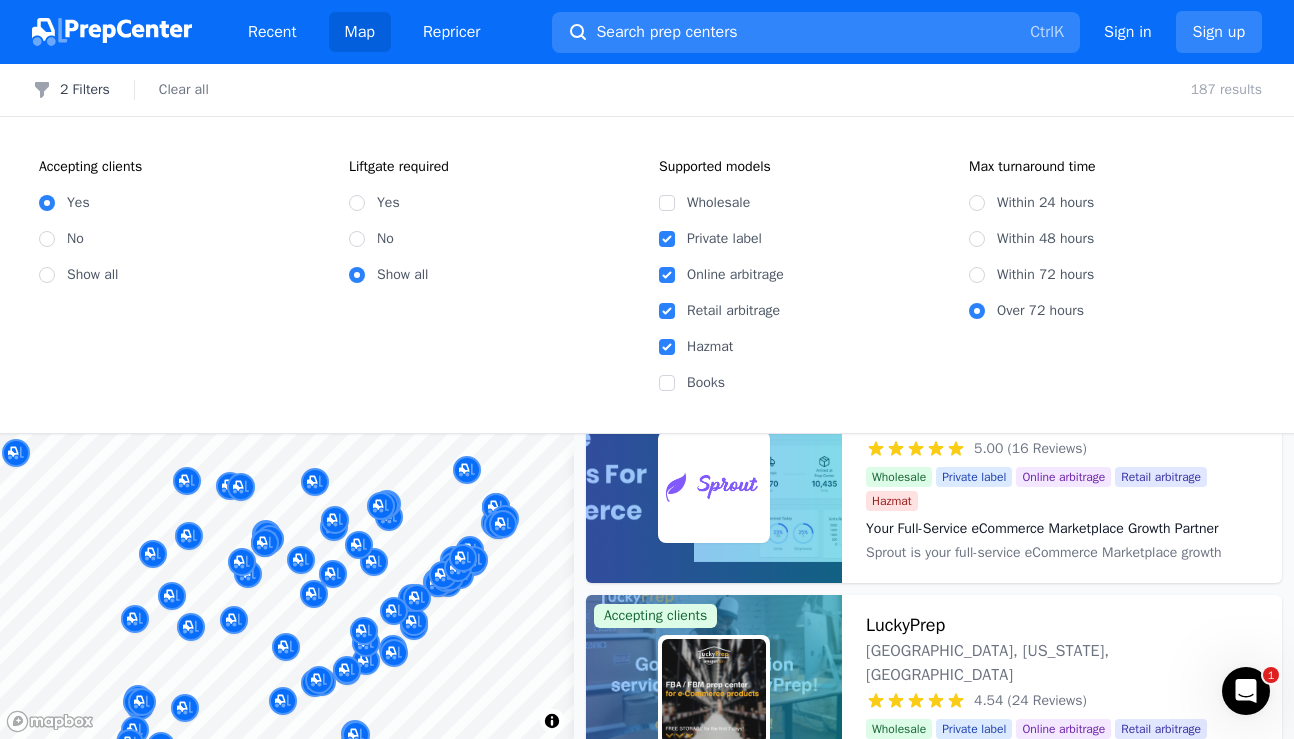 click on "Filters 2 Filters Clear all 187 results Accepting clients Yes No Show all Liftgate required Yes No Show all Supported models Wholesale Private label Online arbitrage Retail arbitrage Hazmat Books Max turnaround time Within 24 hours Within 48 hours Within 72 hours Over 72 hours Map © Mapbox   © OpenStreetMap   Improve this map Accepting clients HexPrep 2 Locations 4.88 (67 Reviews) Focus on your business—we'll handle the prep.📦🚀 Wholesale Private label Online arbitrage Retail arbitrage Hazmat Focus on your business—we'll handle the prep.📦🚀 HexPrep is a full-service 3PL prep and reship center with locations in tax-free [US_STATE] and [GEOGRAPHIC_DATA], dedicated to providing efficient, reliable, and cost-effective solutions for sellers. With the best rates available and rapid turnaround times, HexPrep specializes in tax-free reshipping and preparation services. Our expertise in 3PL ensures that whether you're scaling up or starting out, your business logistics are handled with precision and speed.
Hazmat" at bounding box center (647, 401) 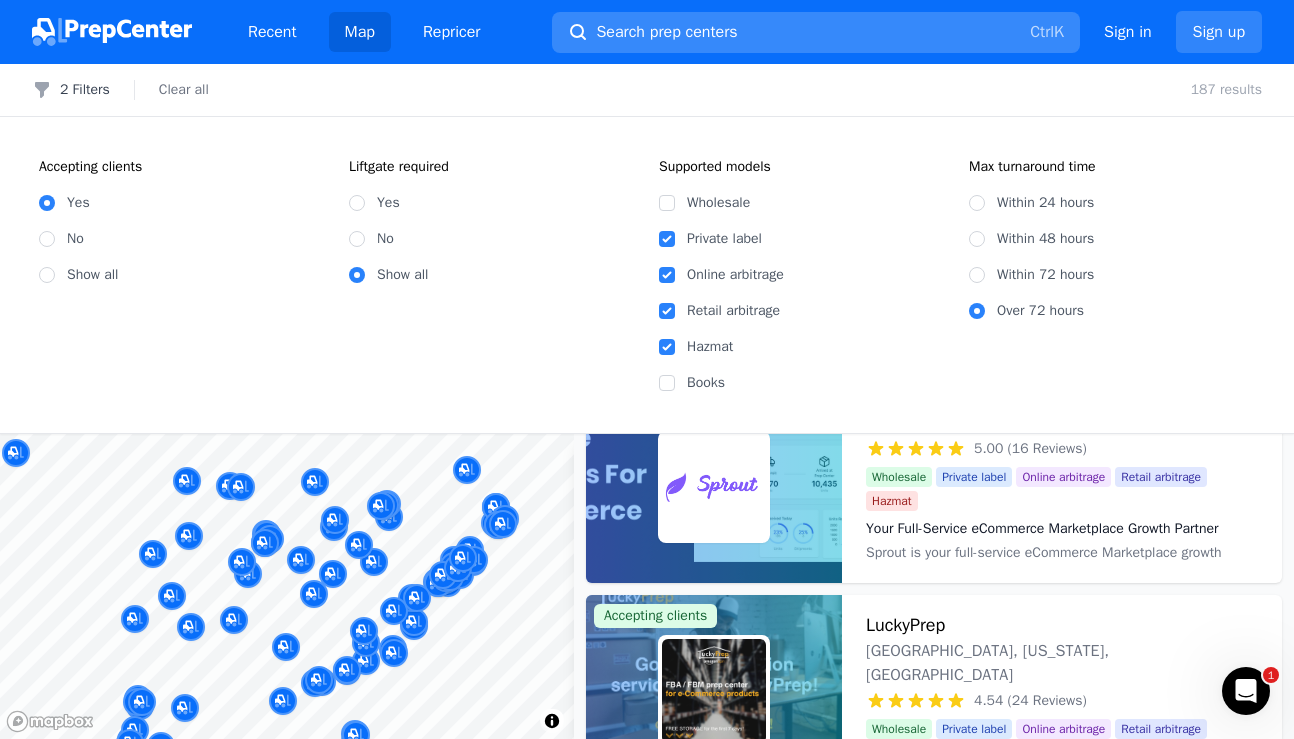 click on "Search prep centers Ctrl  K" at bounding box center (816, 32) 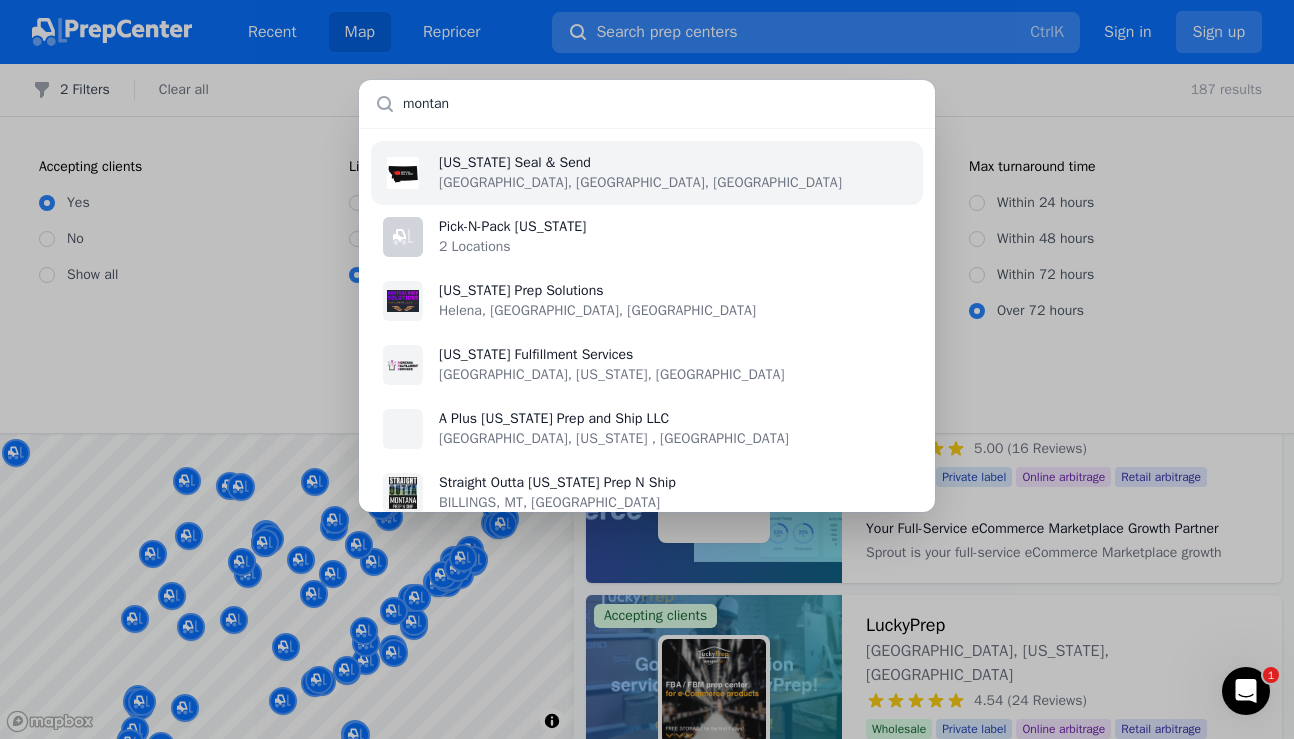 type on "[US_STATE]" 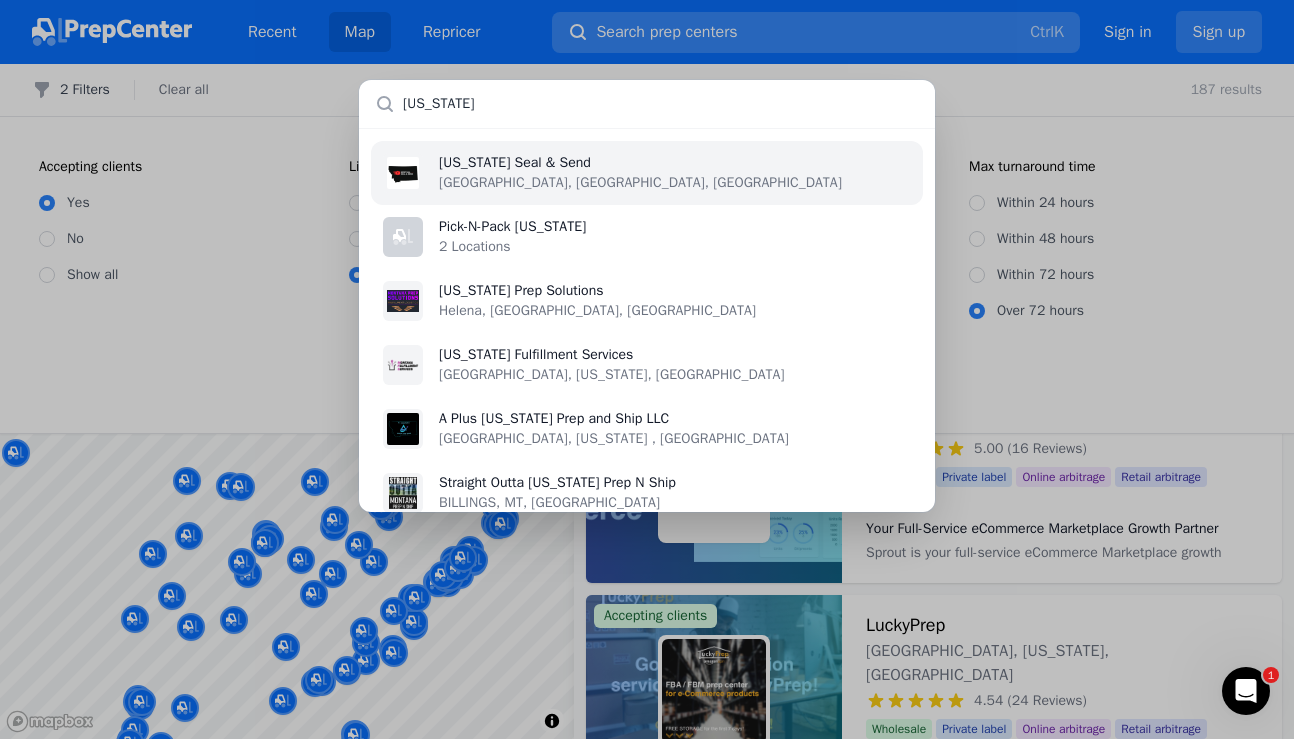 type 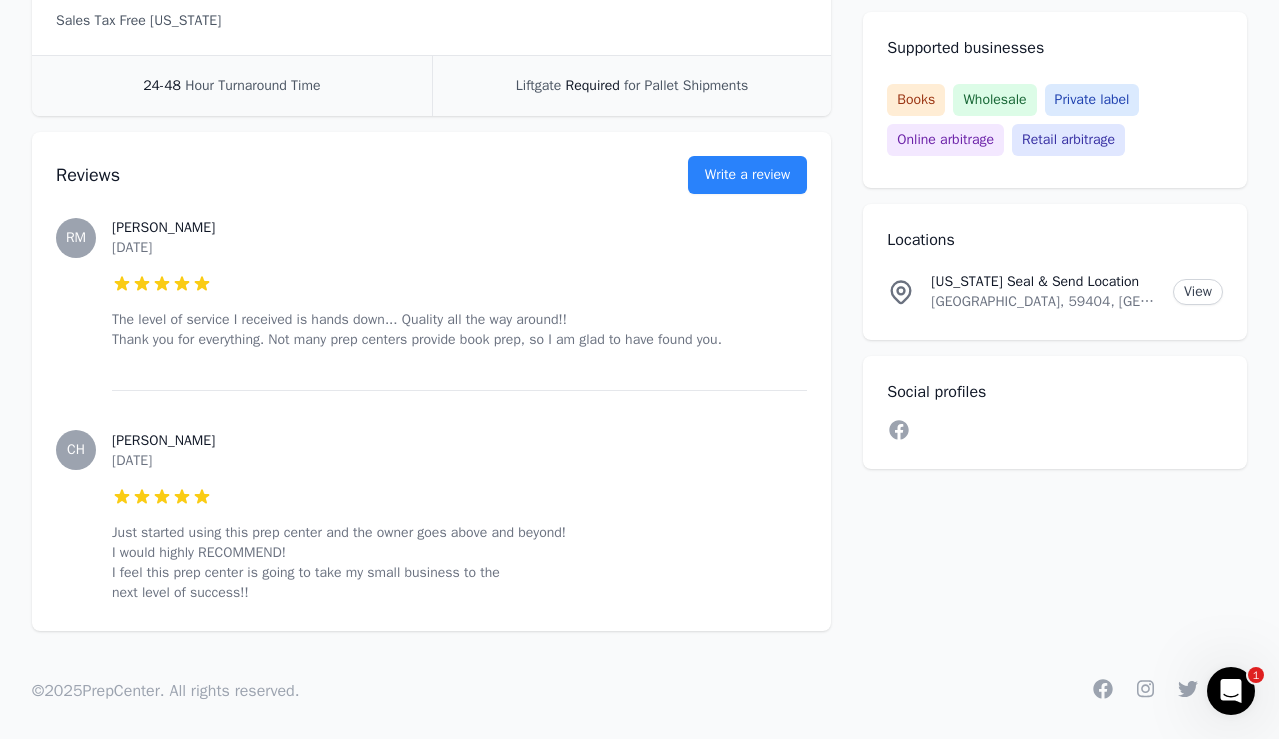 scroll, scrollTop: 505, scrollLeft: 0, axis: vertical 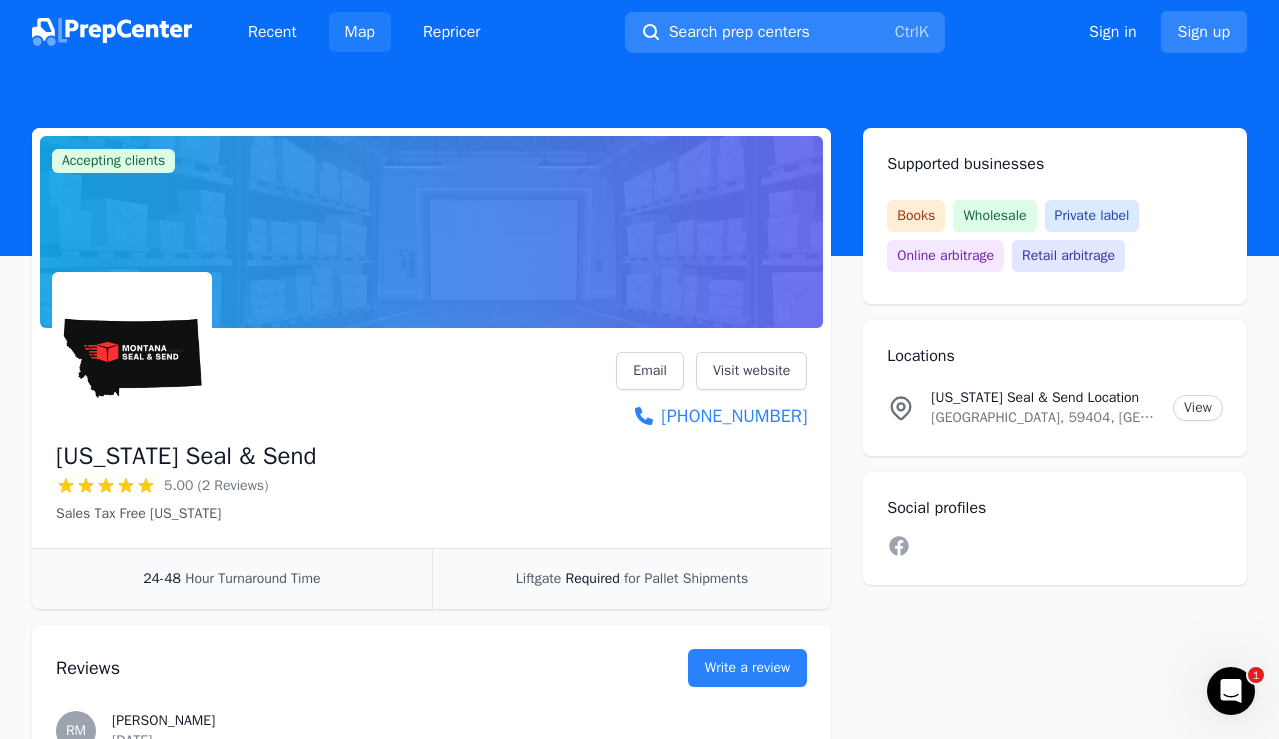click on "Map" at bounding box center (360, 32) 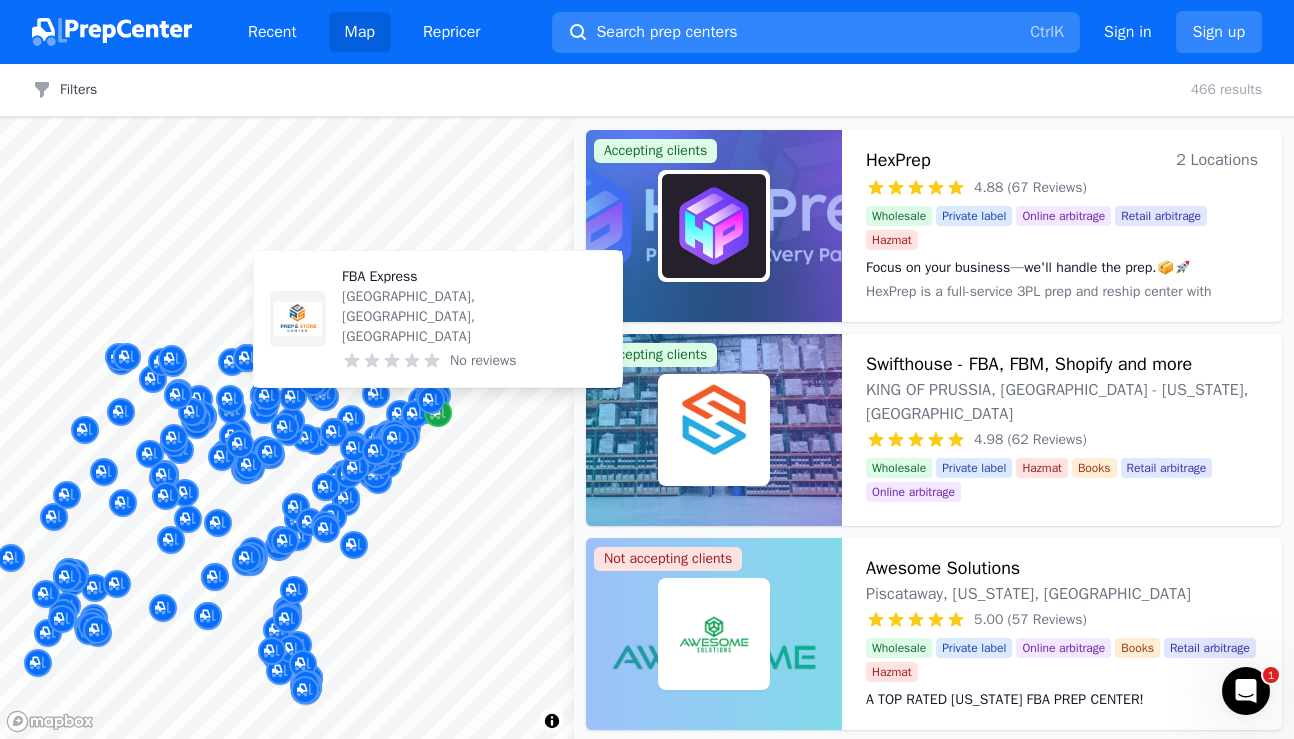 click 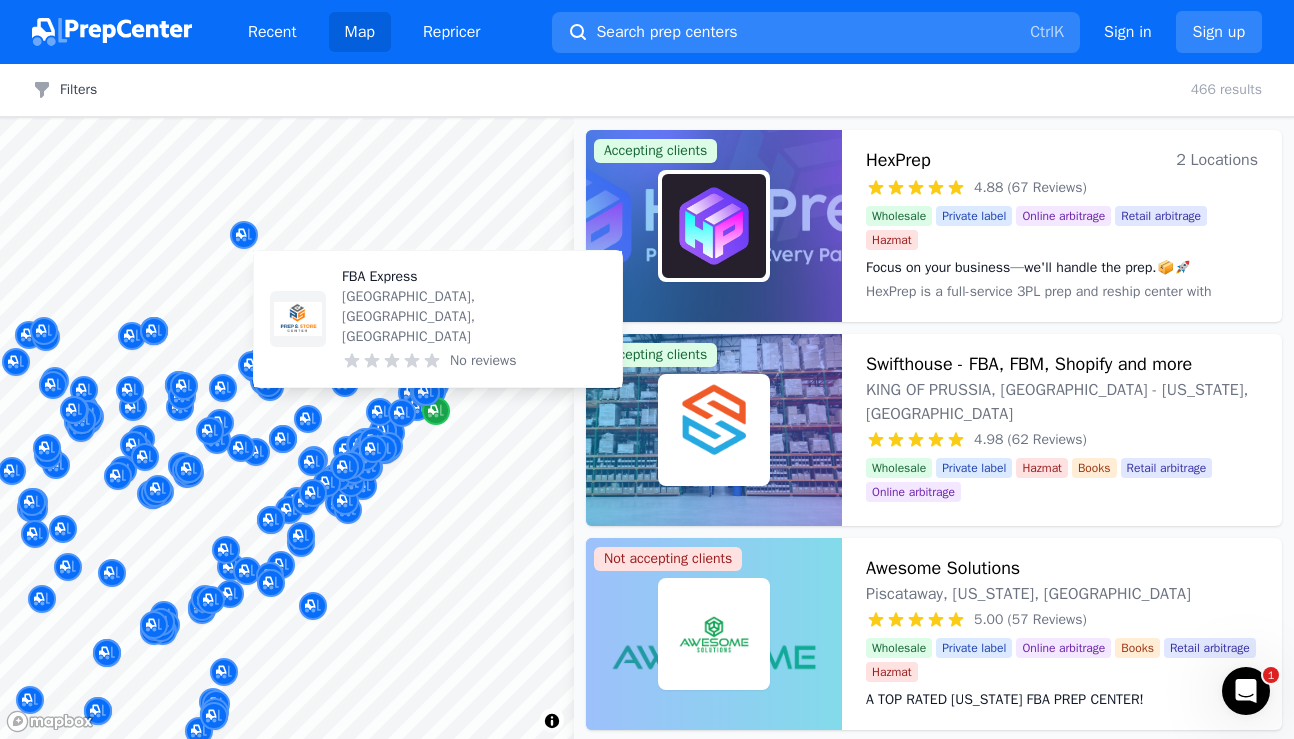 click 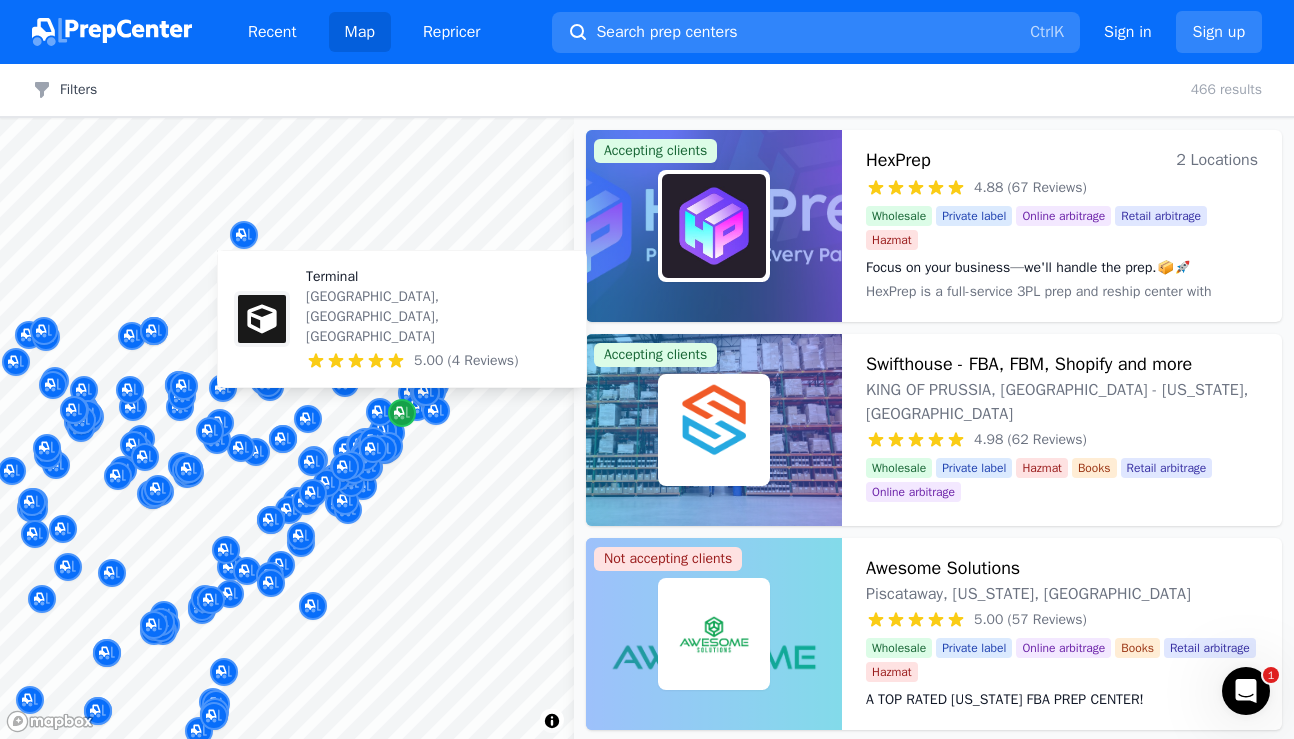 click 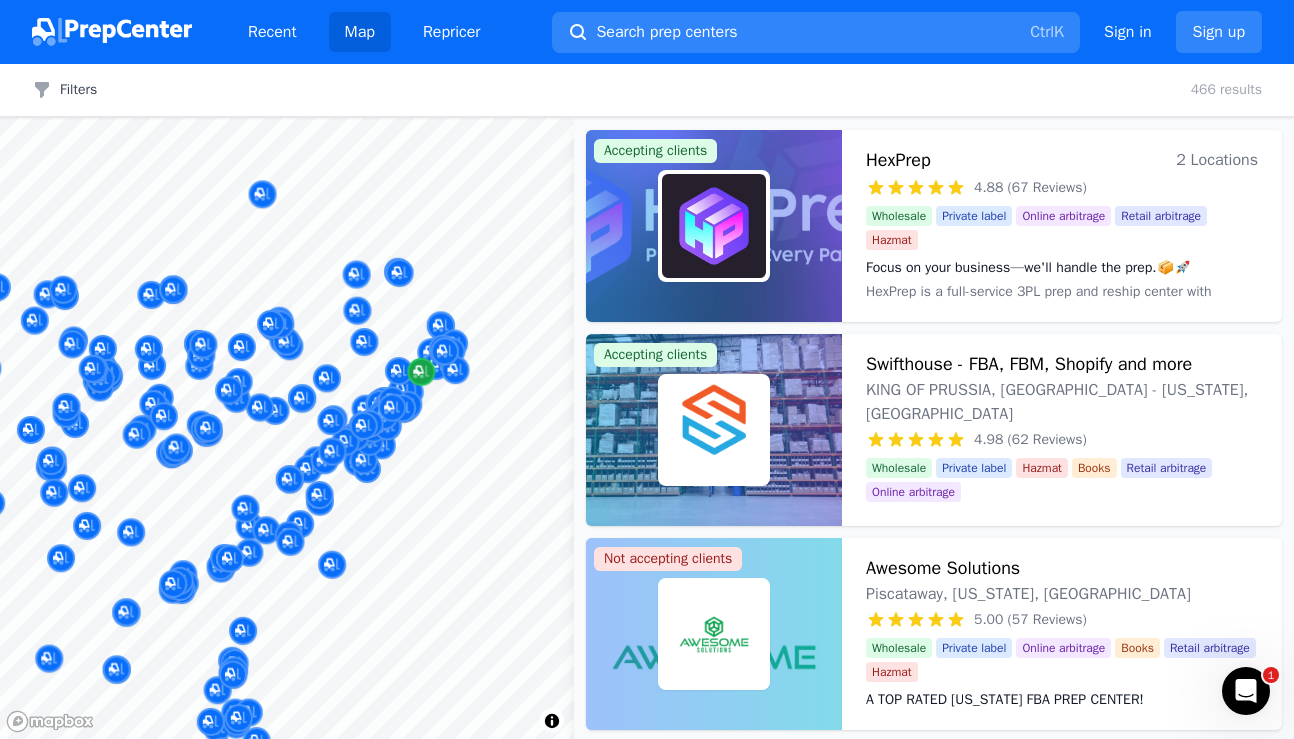 drag, startPoint x: 408, startPoint y: 411, endPoint x: 422, endPoint y: 369, distance: 44.27189 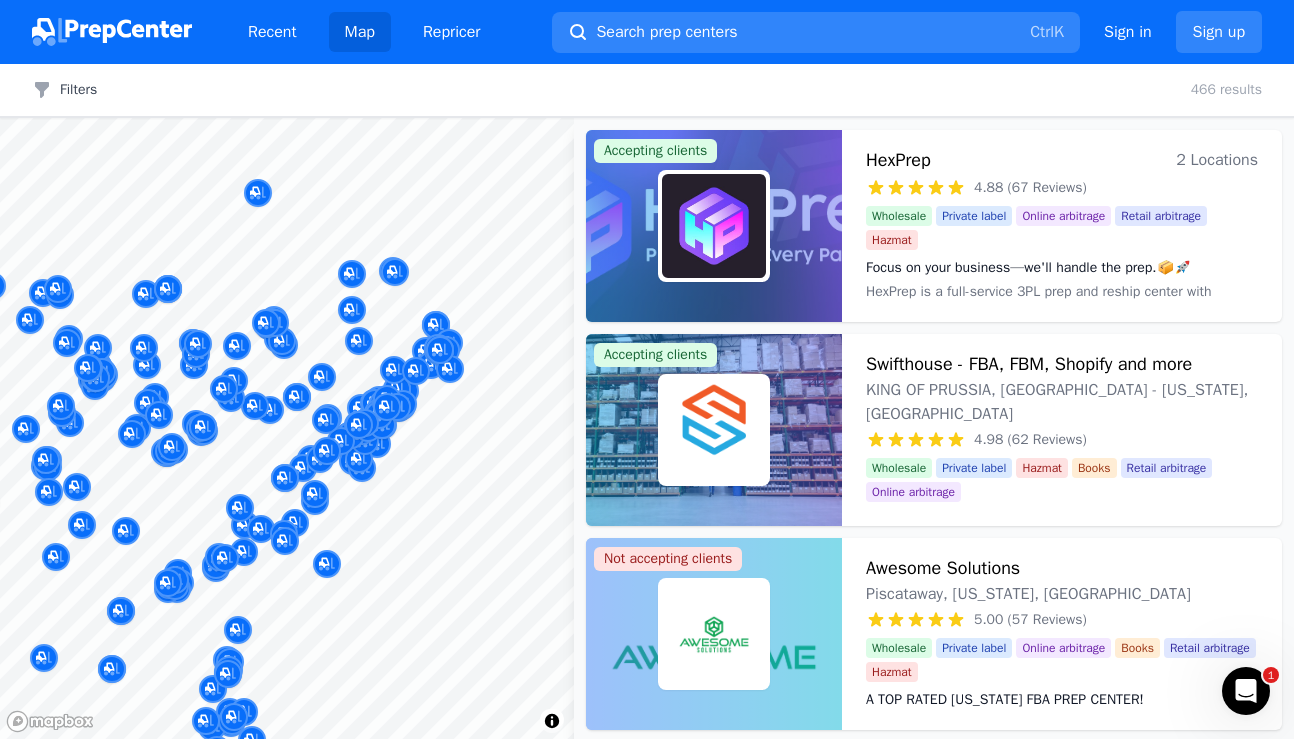 click at bounding box center (416, 349) 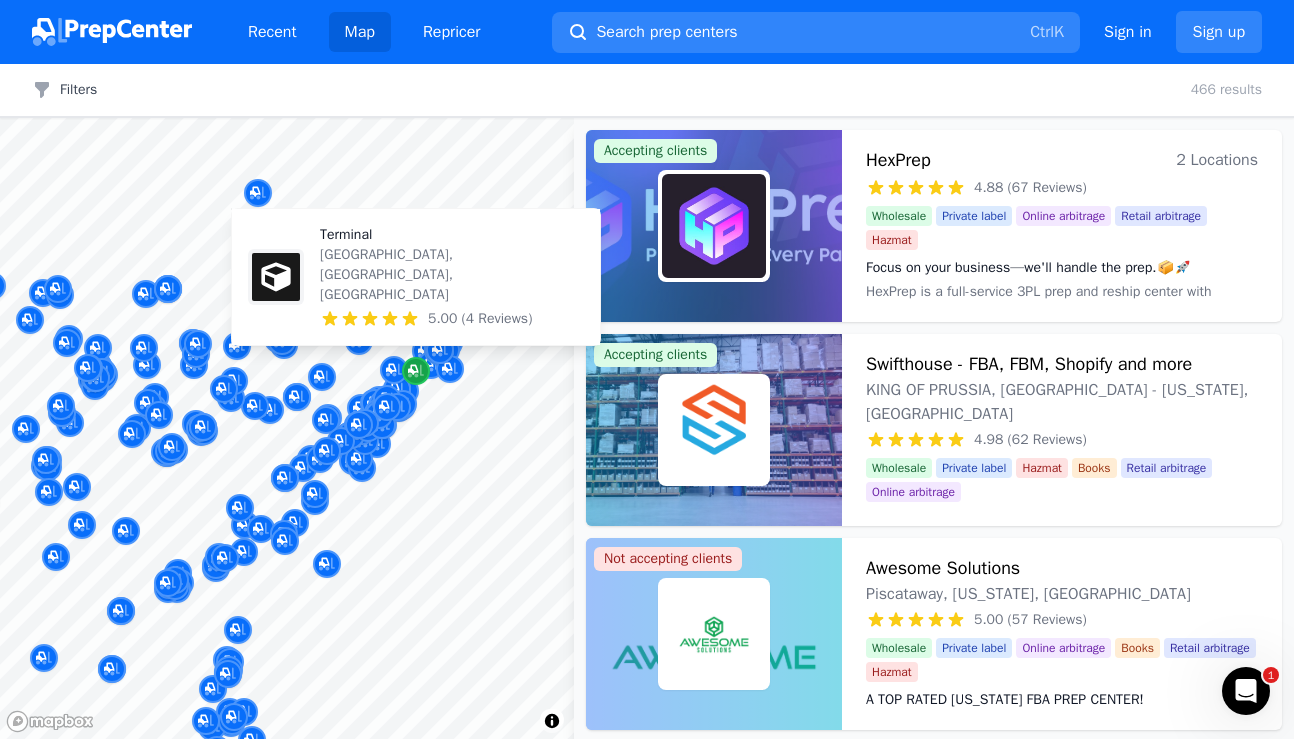 click at bounding box center [416, 371] 